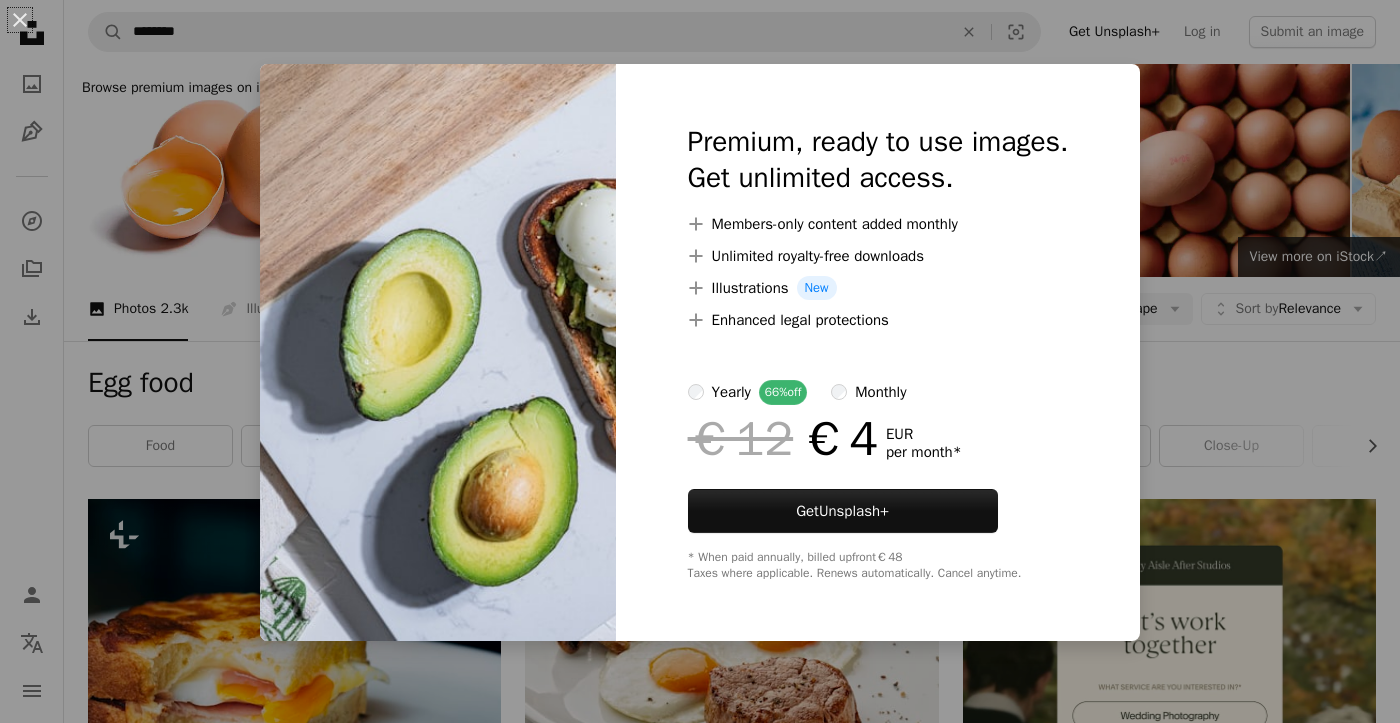 scroll, scrollTop: 2045, scrollLeft: 0, axis: vertical 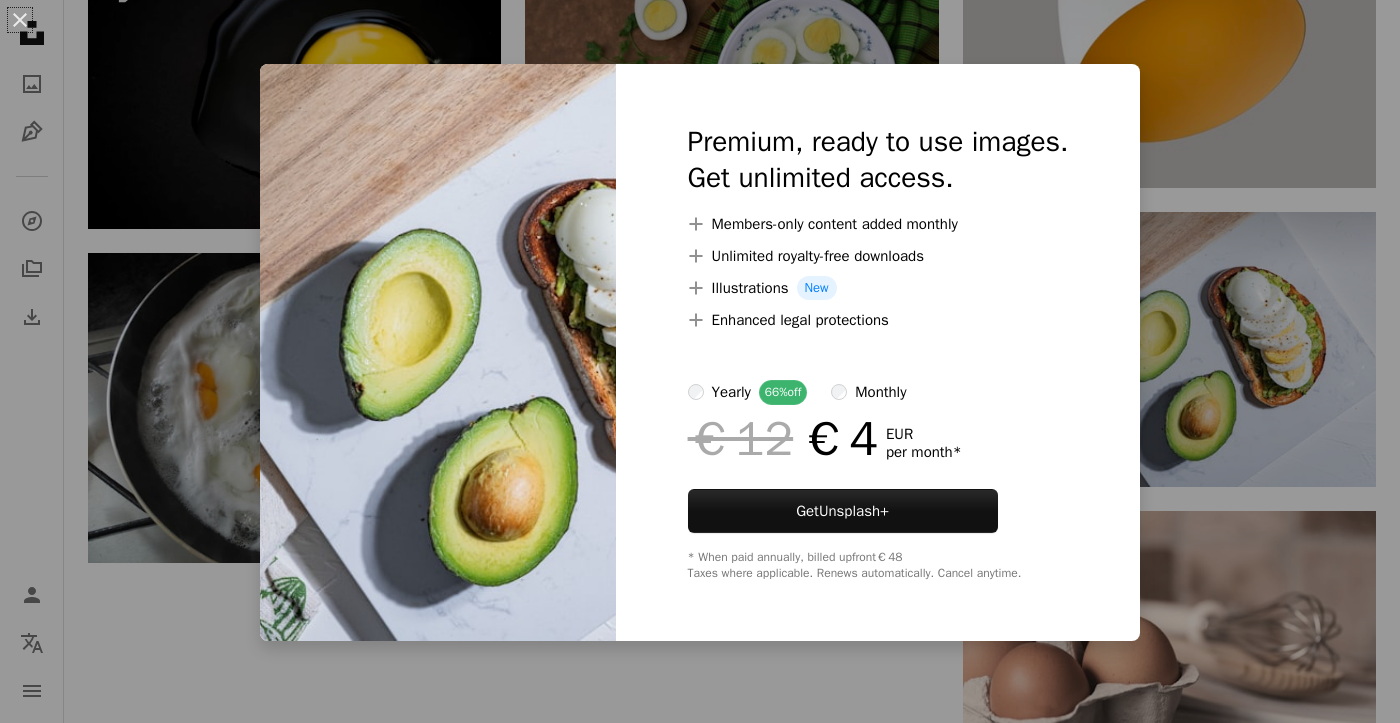 click on "An X shape Premium, ready to use images. Get unlimited access. A plus sign Members-only content added monthly A plus sign Unlimited royalty-free downloads A plus sign Illustrations  New A plus sign Enhanced legal protections yearly 66%  off monthly €12   €4 EUR per month * Get  Unsplash+ * When paid annually, billed upfront  €48 Taxes where applicable. Renews automatically. Cancel anytime." at bounding box center [700, 361] 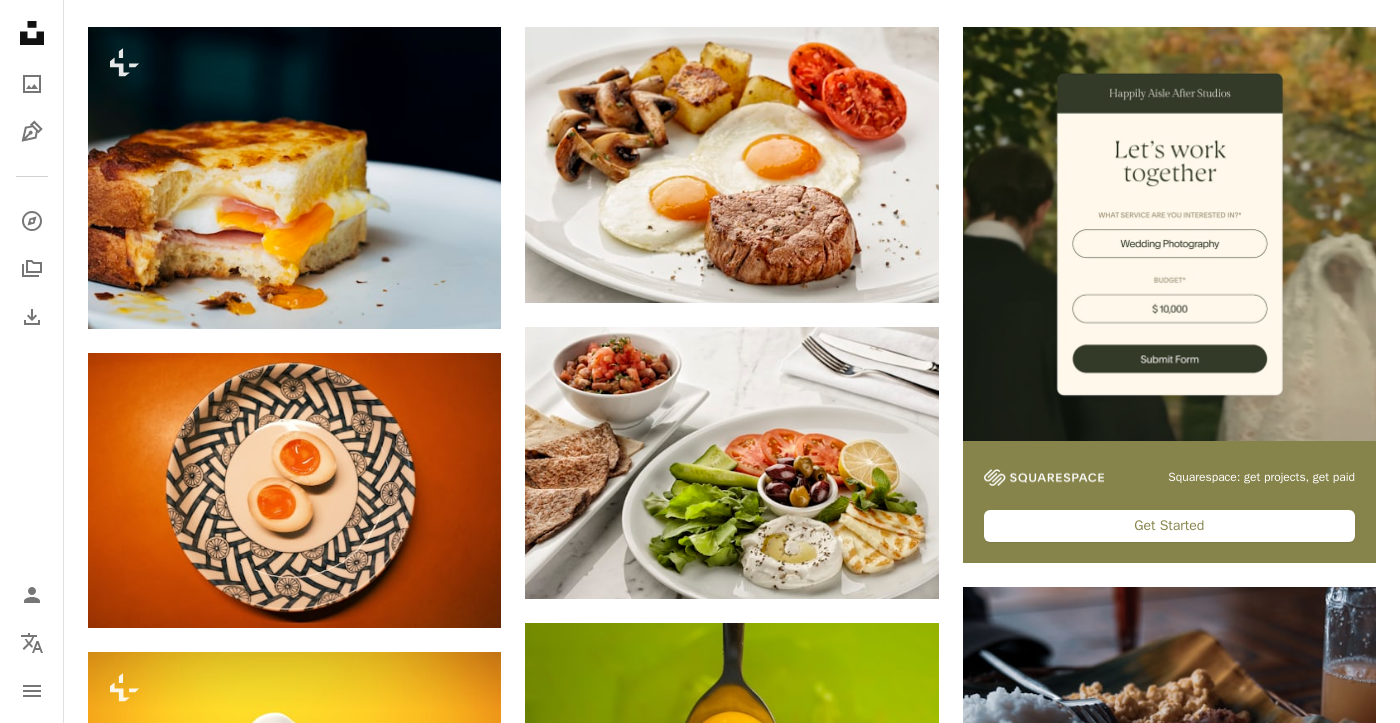 scroll, scrollTop: 0, scrollLeft: 0, axis: both 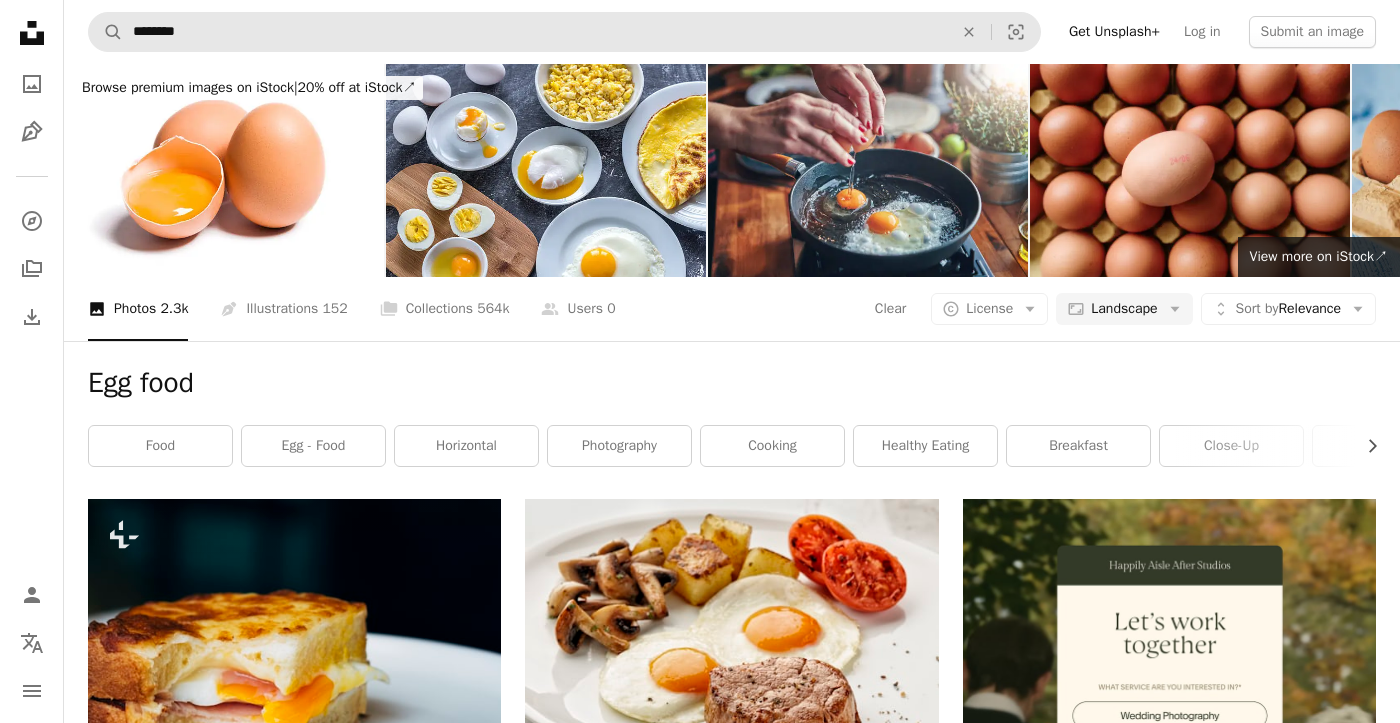 click on "A magnifying glass ******** An X shape Visual search Get Unsplash+ Log in Submit an image" at bounding box center (732, 32) 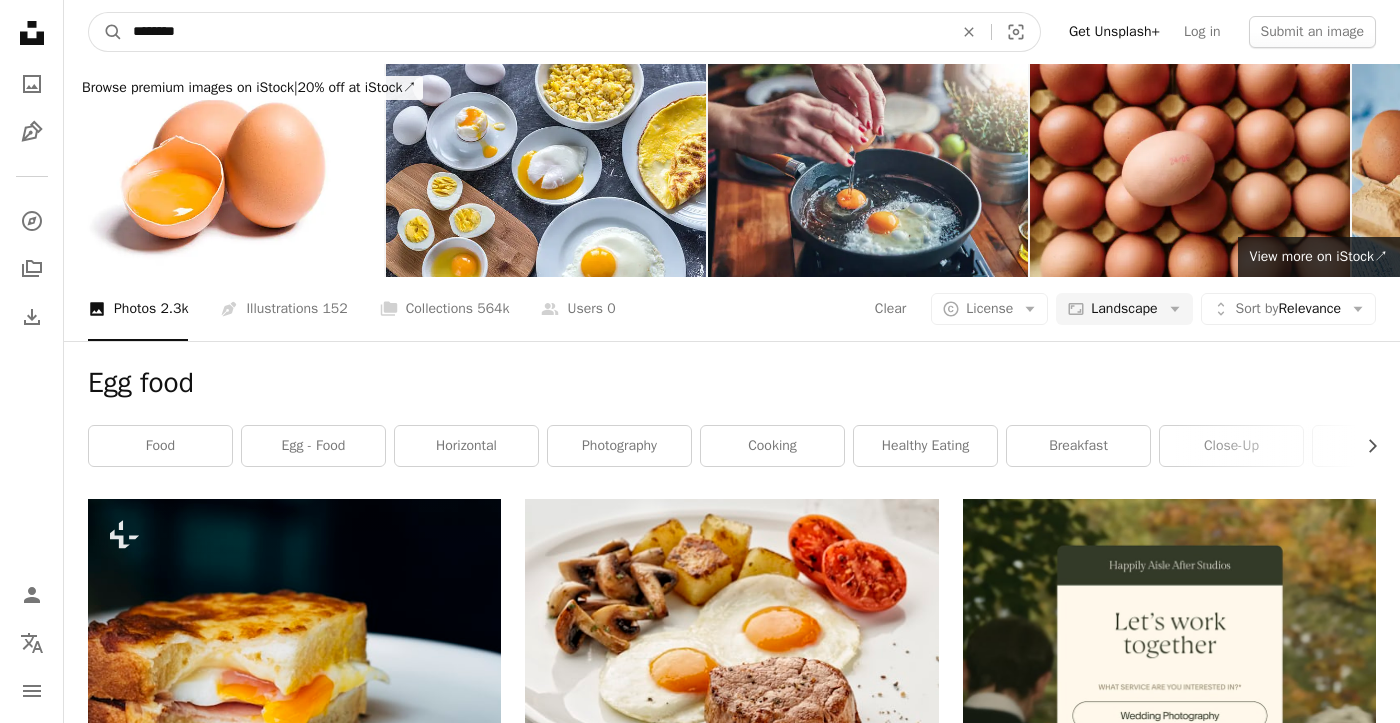 click on "********" at bounding box center (535, 32) 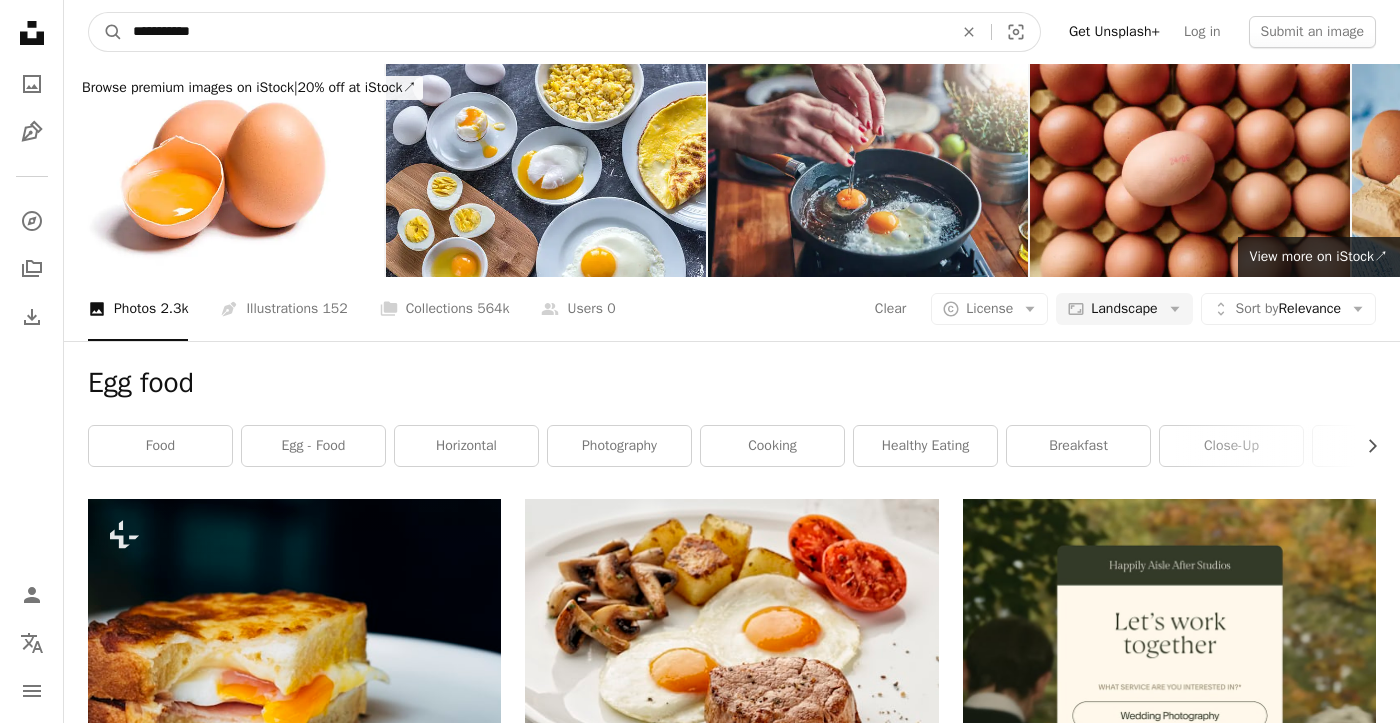 type on "**********" 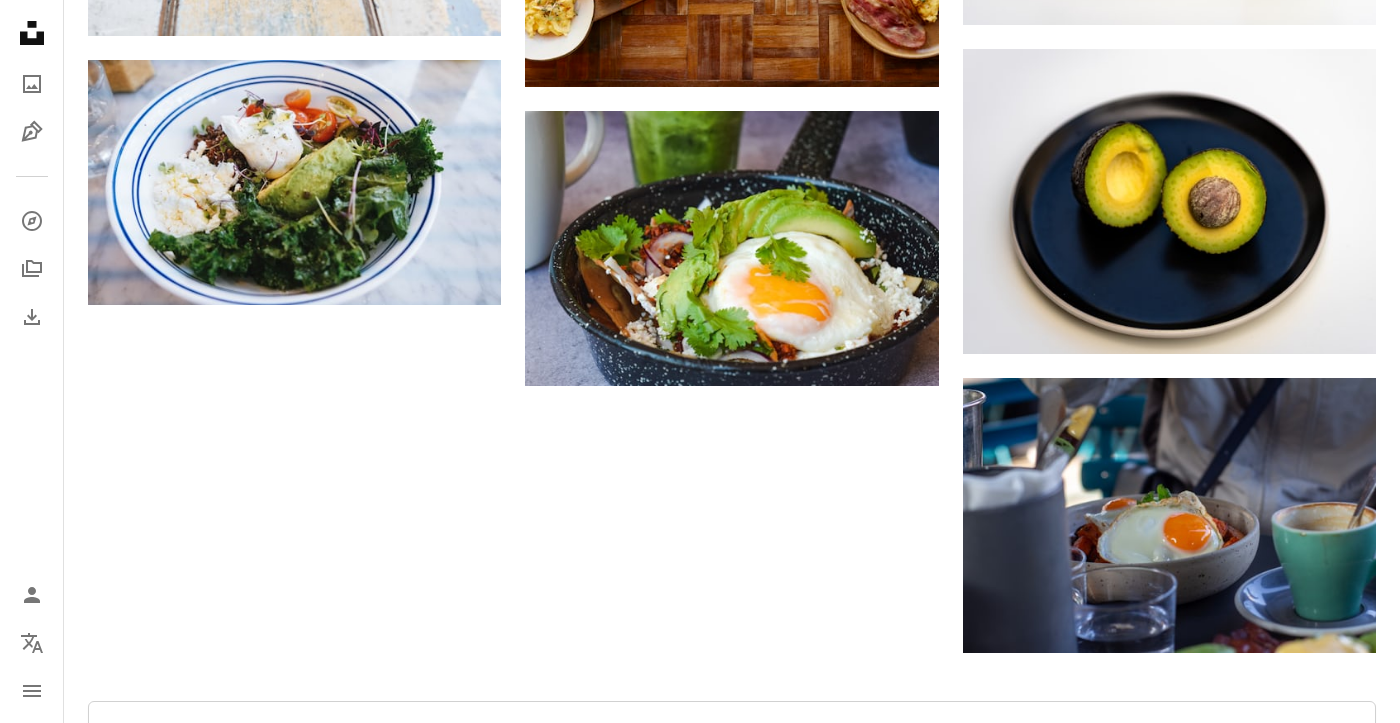 scroll, scrollTop: 2598, scrollLeft: 0, axis: vertical 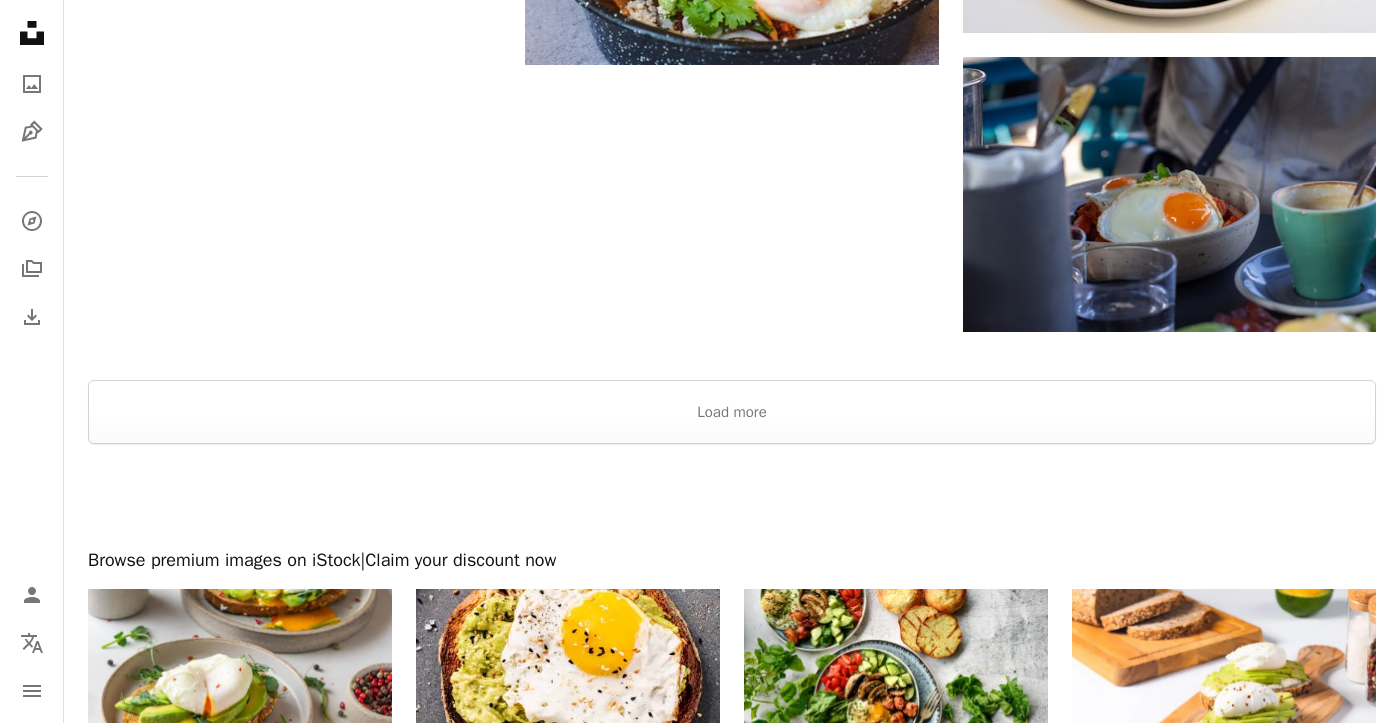 click at bounding box center (732, 496) 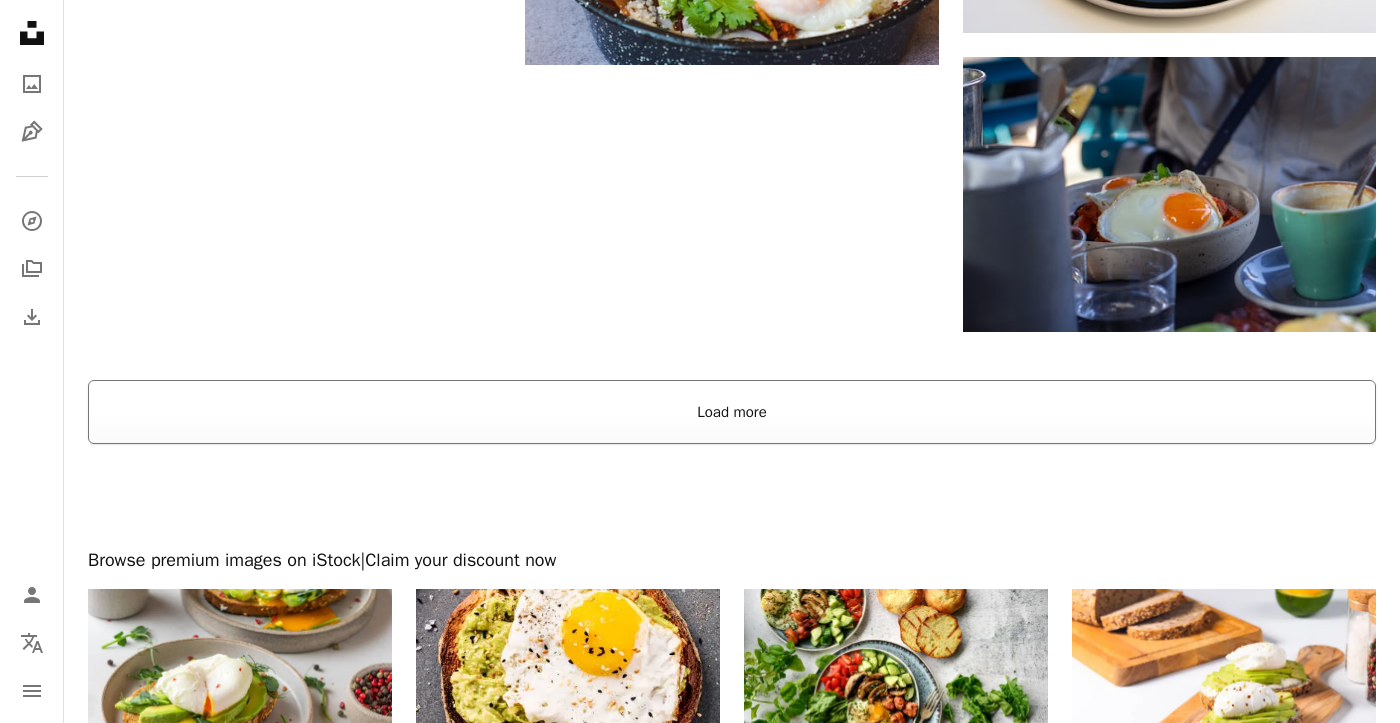 click on "Load more" at bounding box center [732, 412] 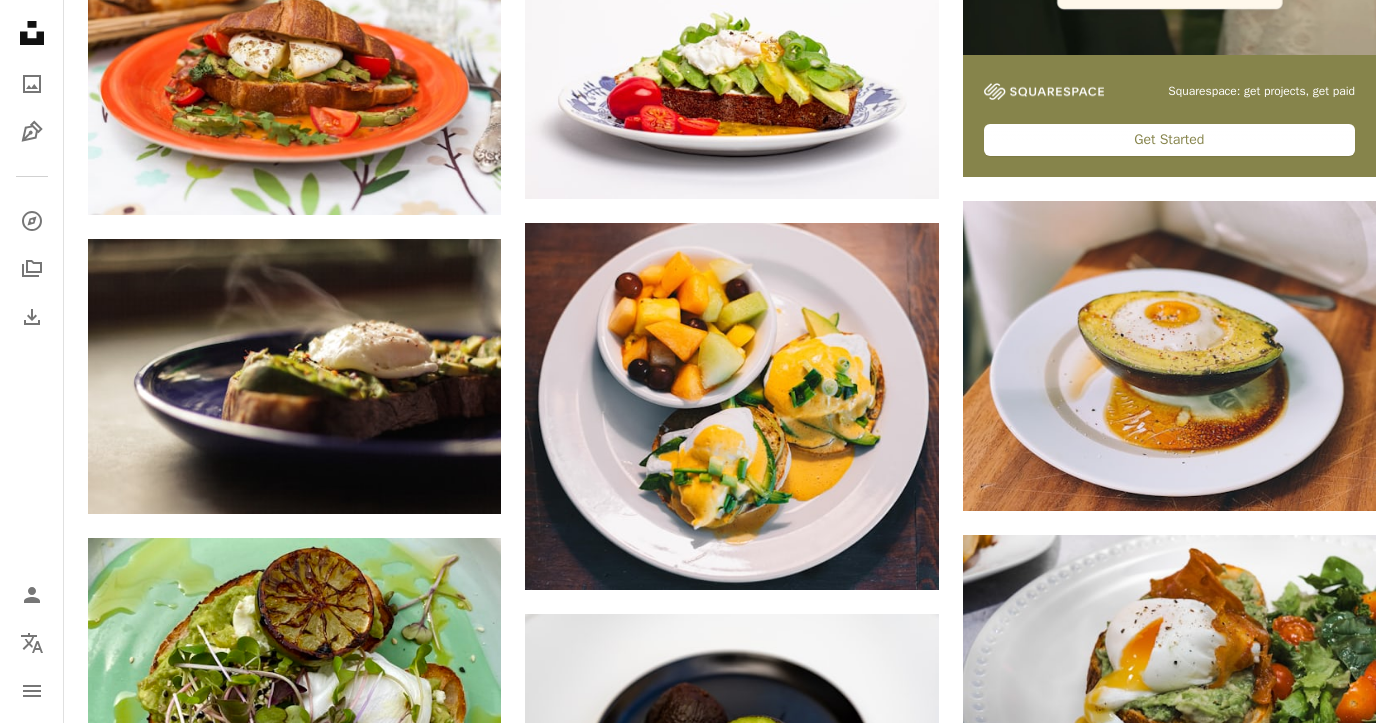 scroll, scrollTop: 0, scrollLeft: 0, axis: both 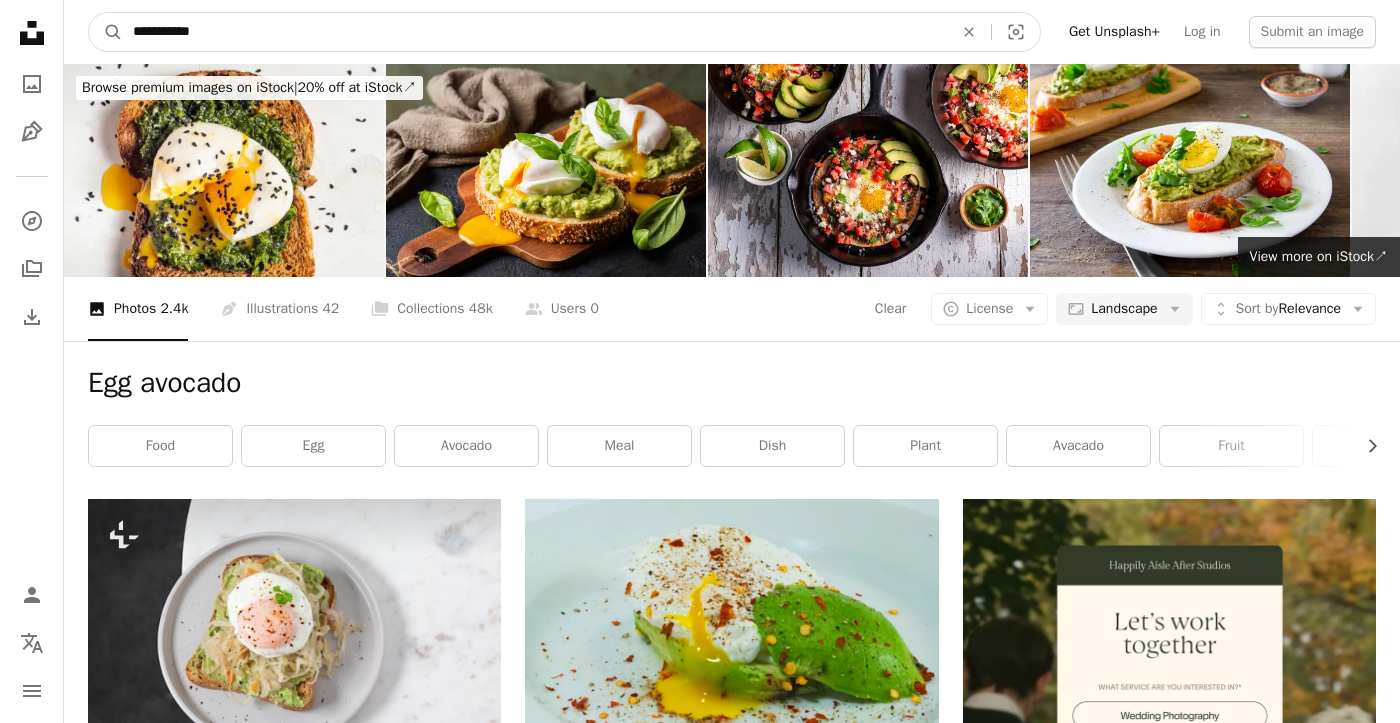 click on "**********" at bounding box center [535, 32] 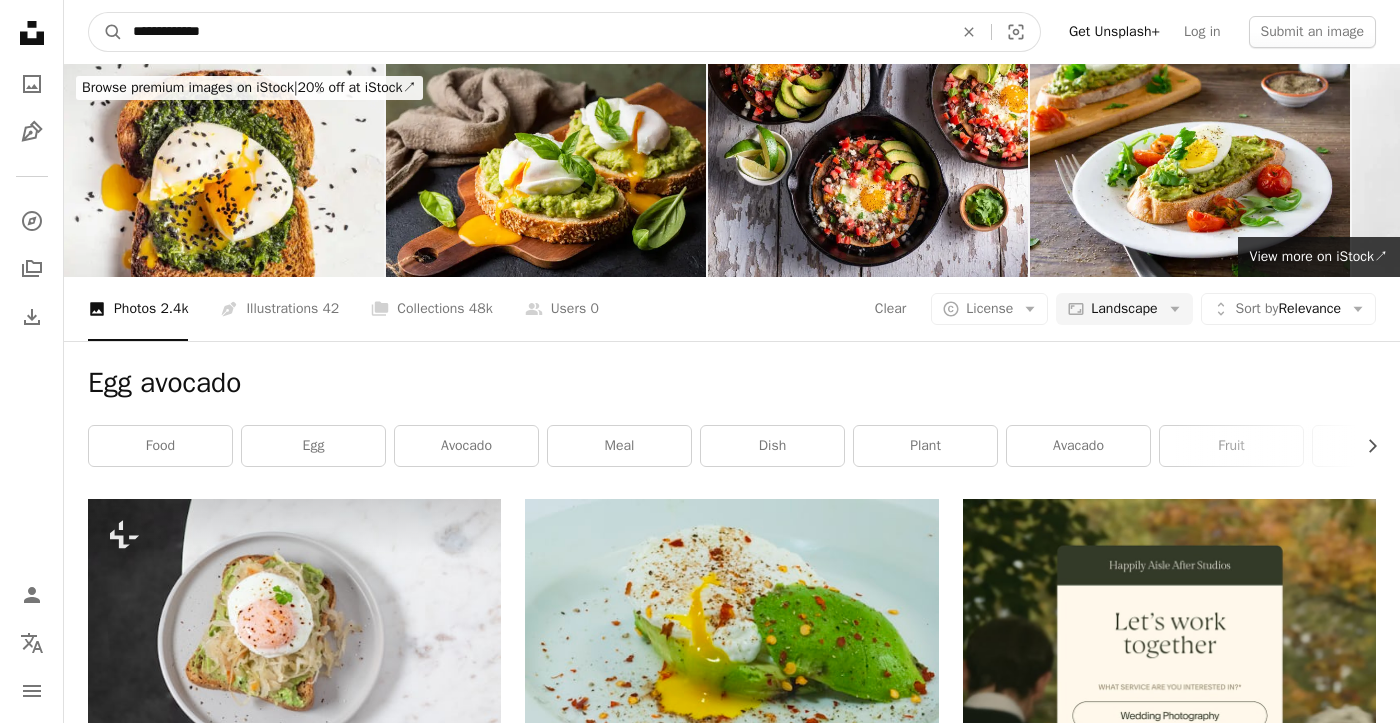 type on "**********" 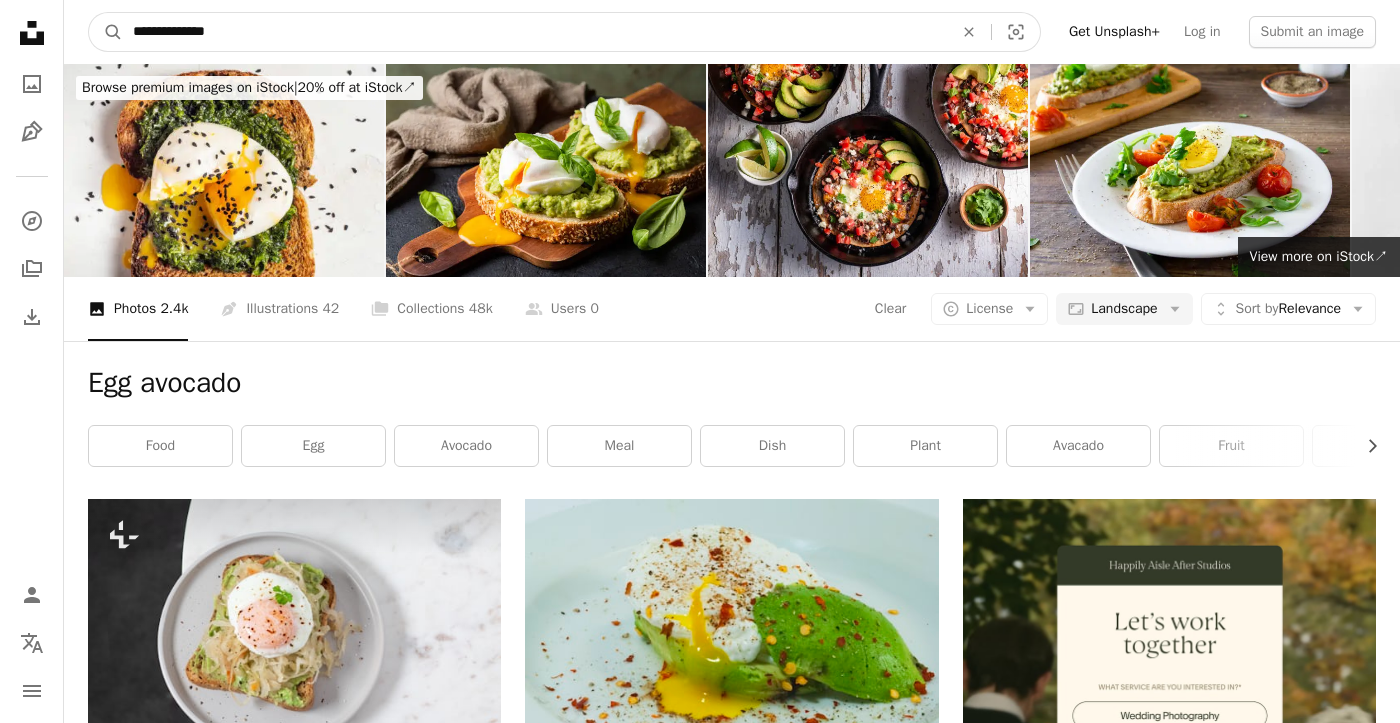 click on "A magnifying glass" at bounding box center (106, 32) 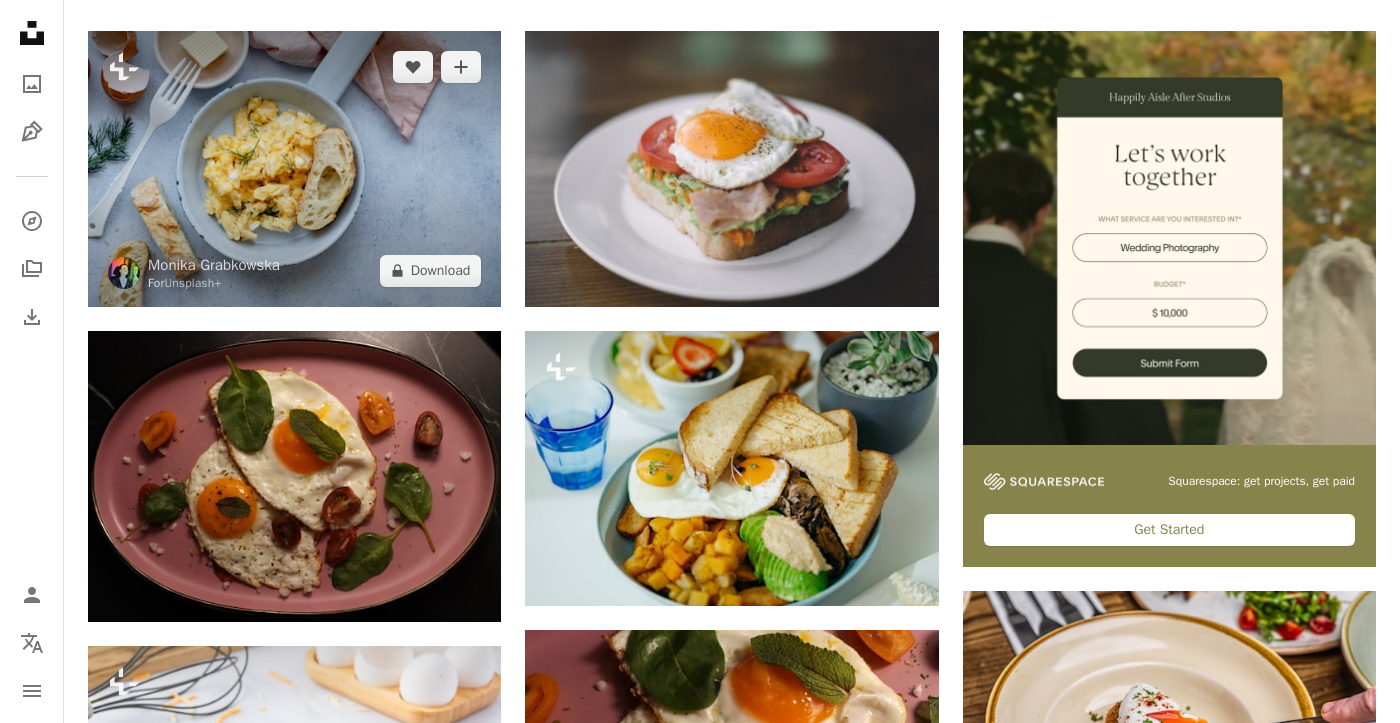 scroll, scrollTop: 221, scrollLeft: 0, axis: vertical 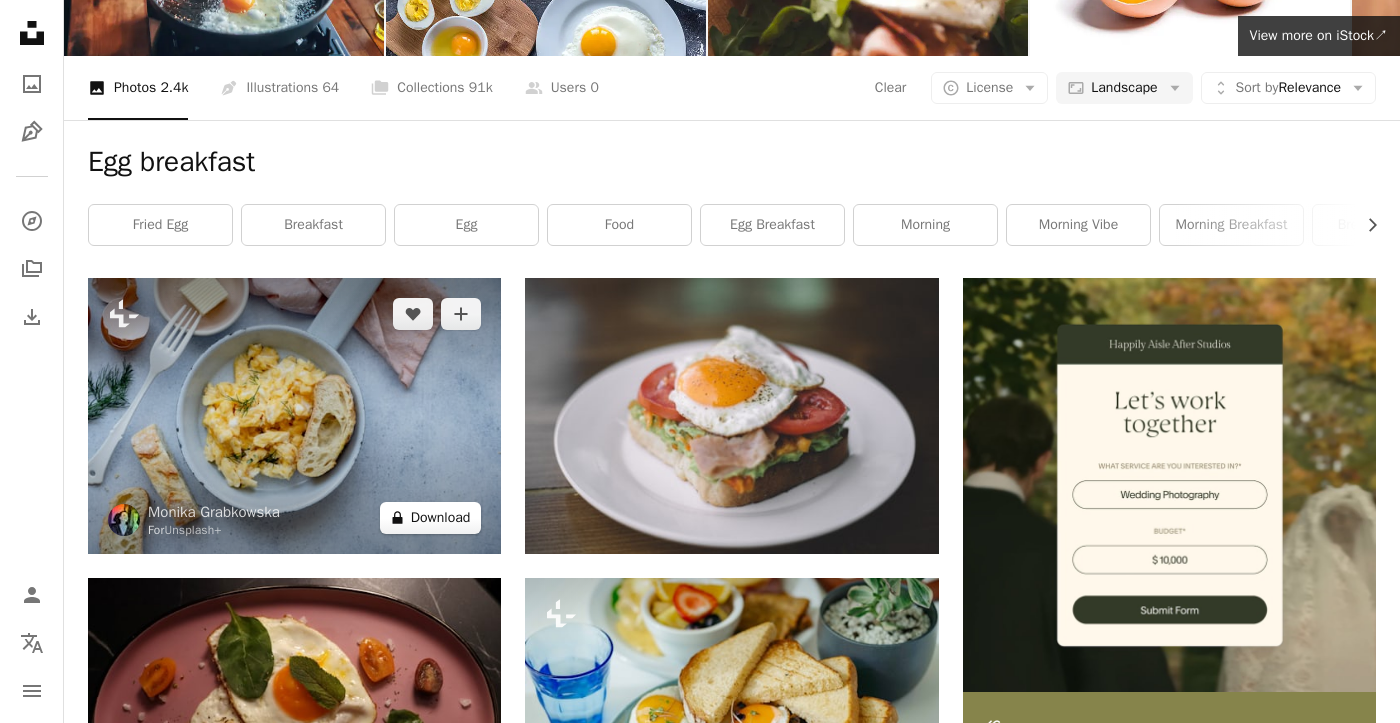 click on "A lock Download" at bounding box center (431, 518) 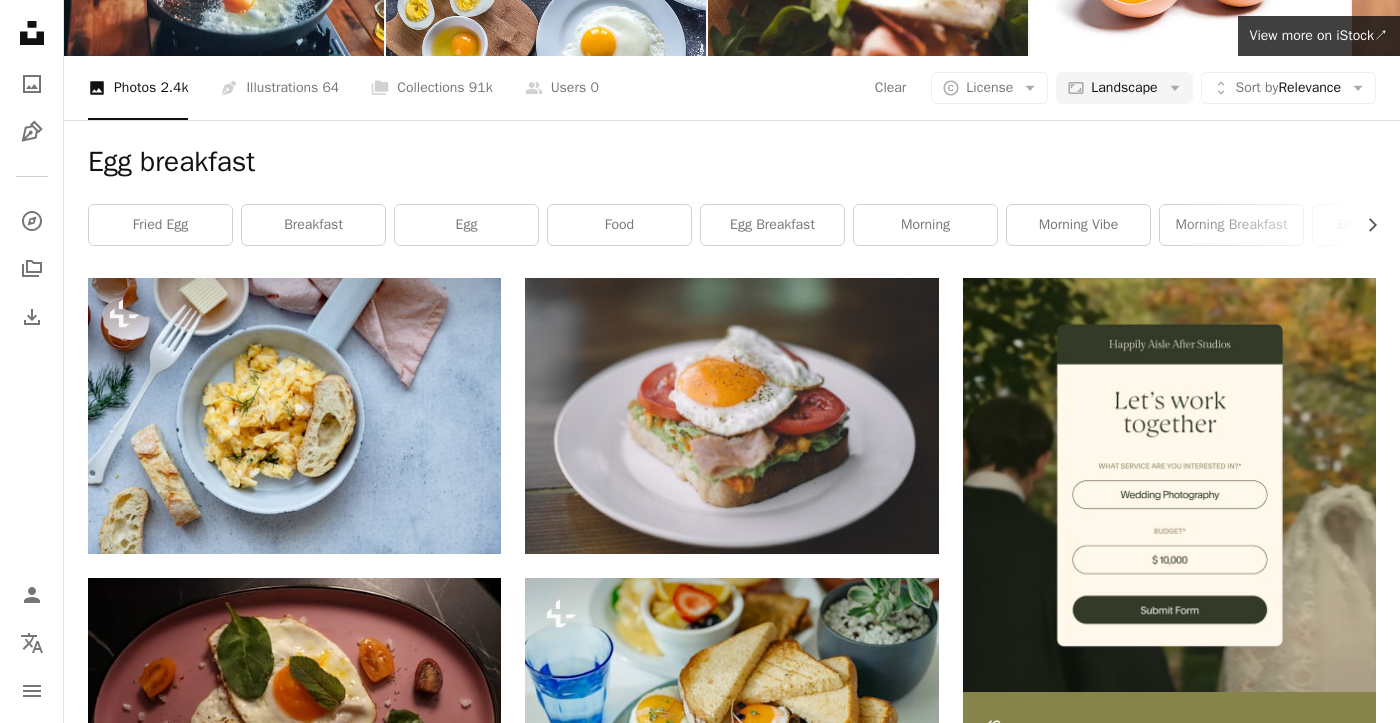 click on "An X shape Premium, ready to use images. Get unlimited access. A plus sign Members-only content added monthly A plus sign Unlimited royalty-free downloads A plus sign Illustrations  New A plus sign Enhanced legal protections yearly 66%  off monthly €12   €4 EUR per month * Get  Unsplash+ * When paid annually, billed upfront  €48 Taxes where applicable. Renews automatically. Cancel anytime." at bounding box center [700, 4173] 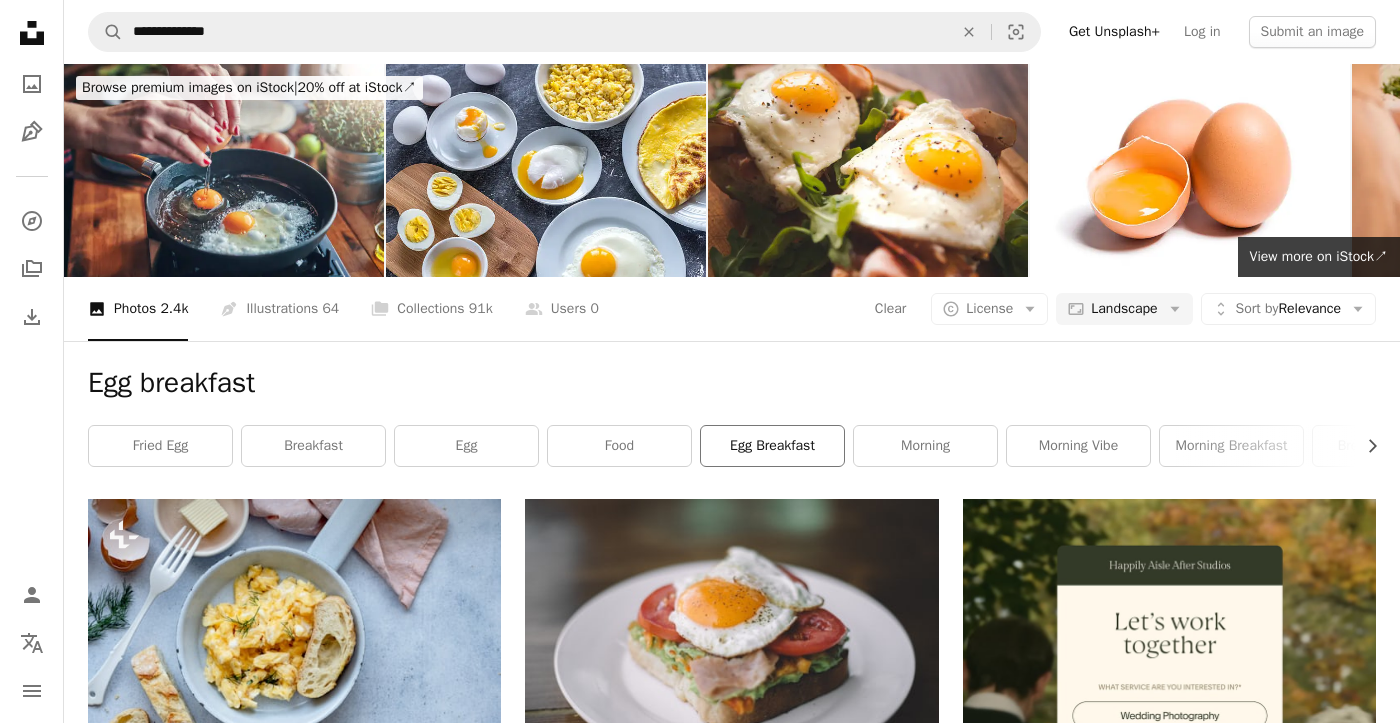 click on "egg breakfast" at bounding box center [772, 446] 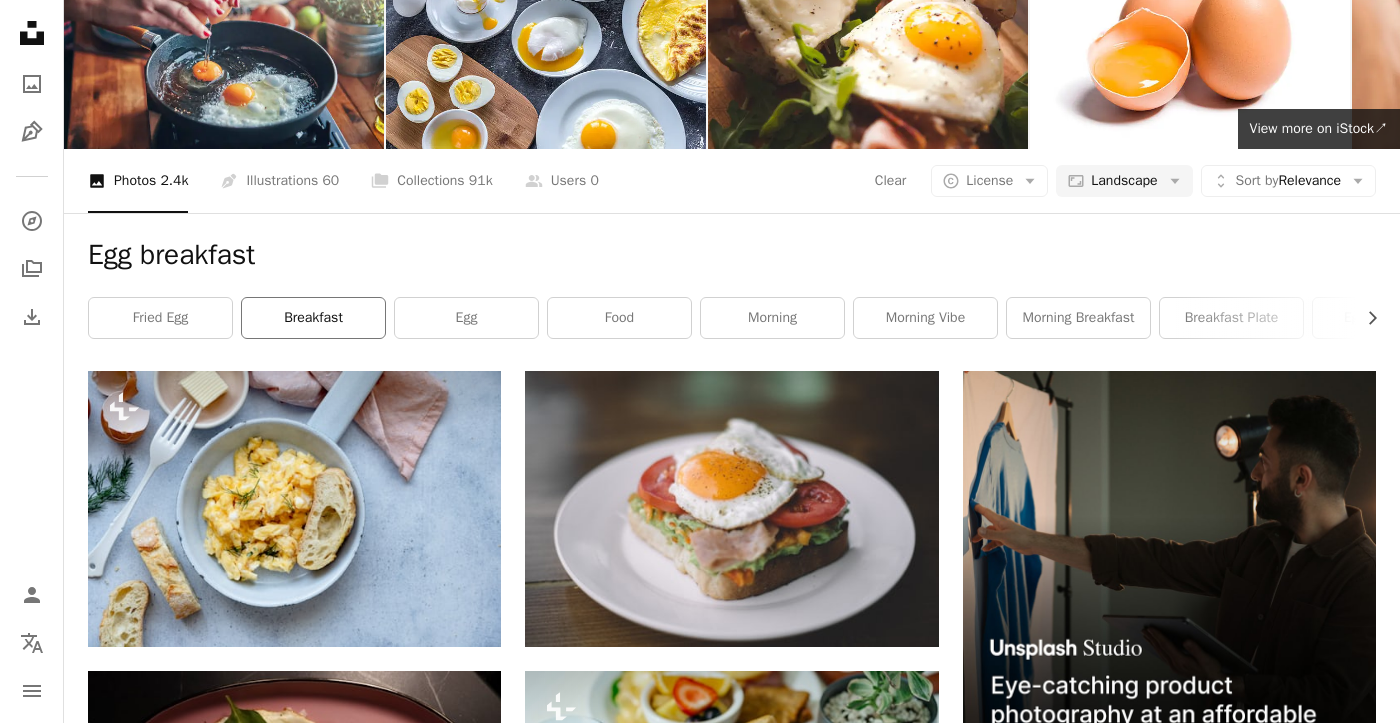 scroll, scrollTop: 0, scrollLeft: 0, axis: both 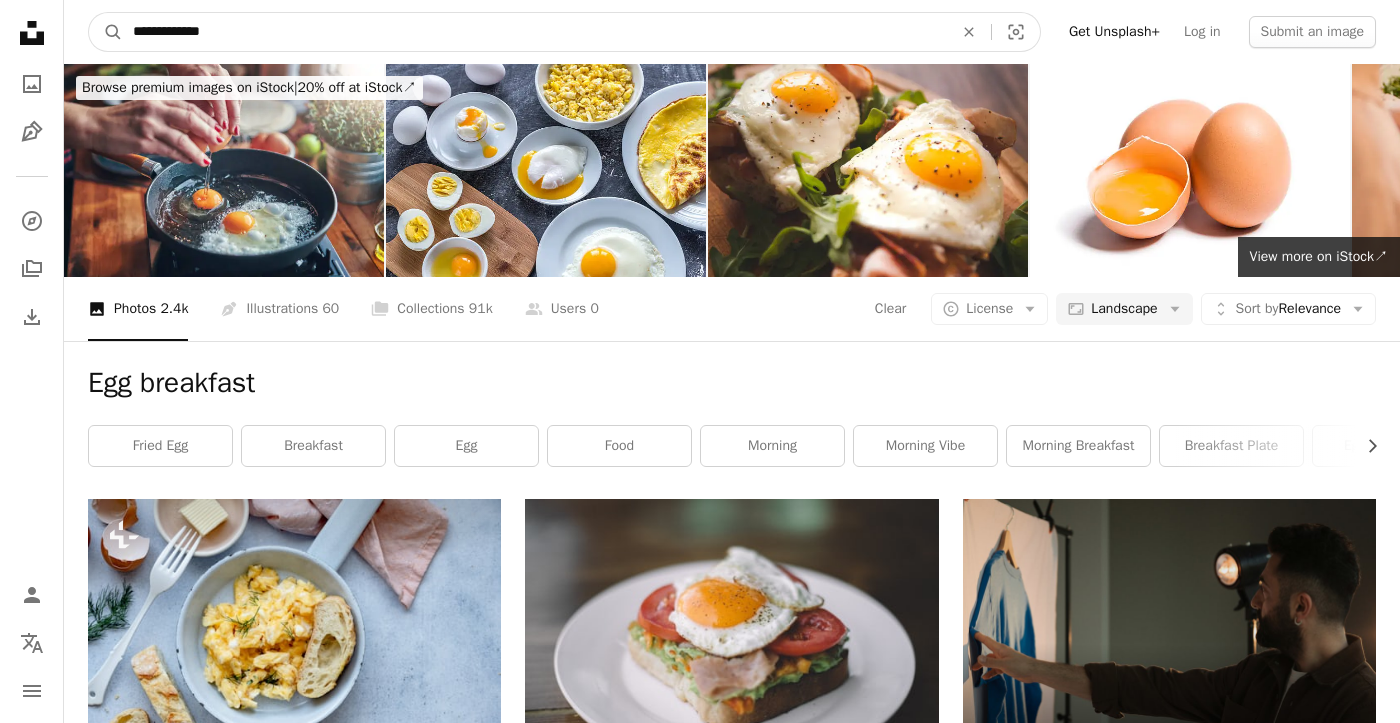 click on "**********" at bounding box center [535, 32] 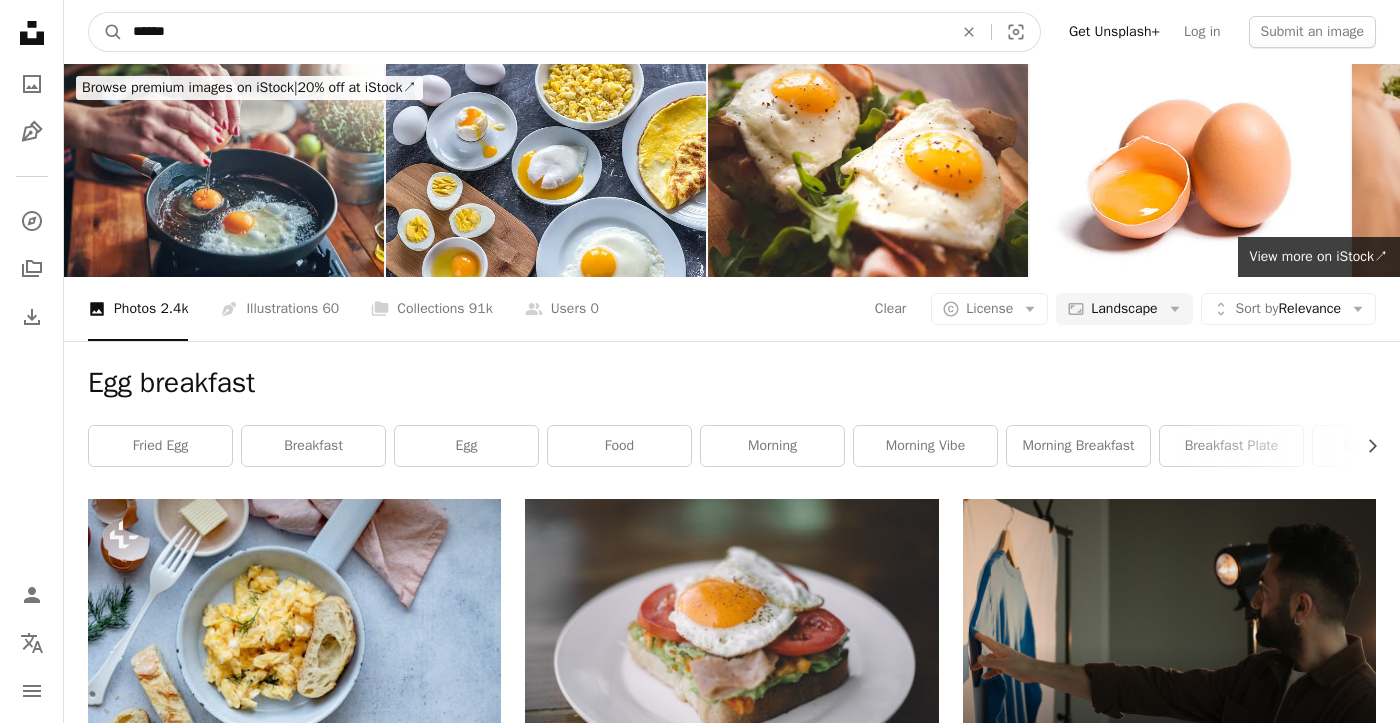 type on "******" 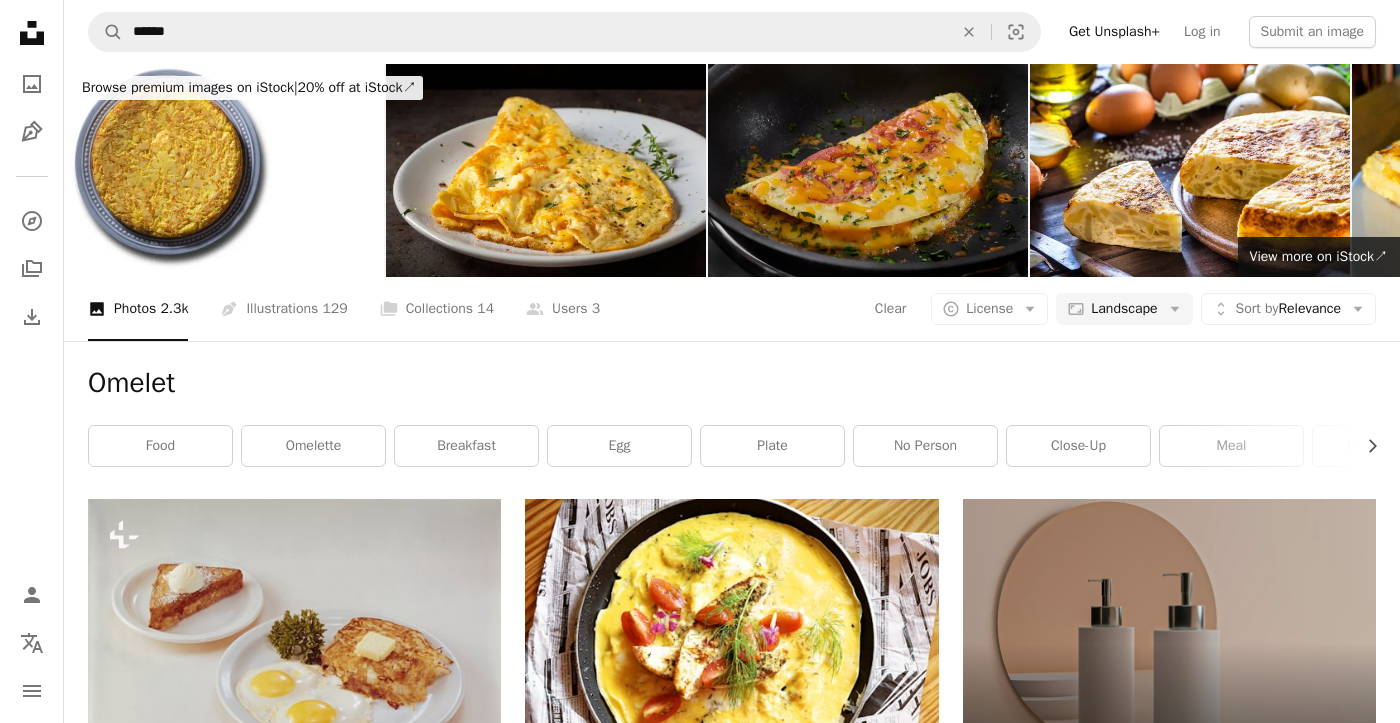 scroll, scrollTop: 286, scrollLeft: 0, axis: vertical 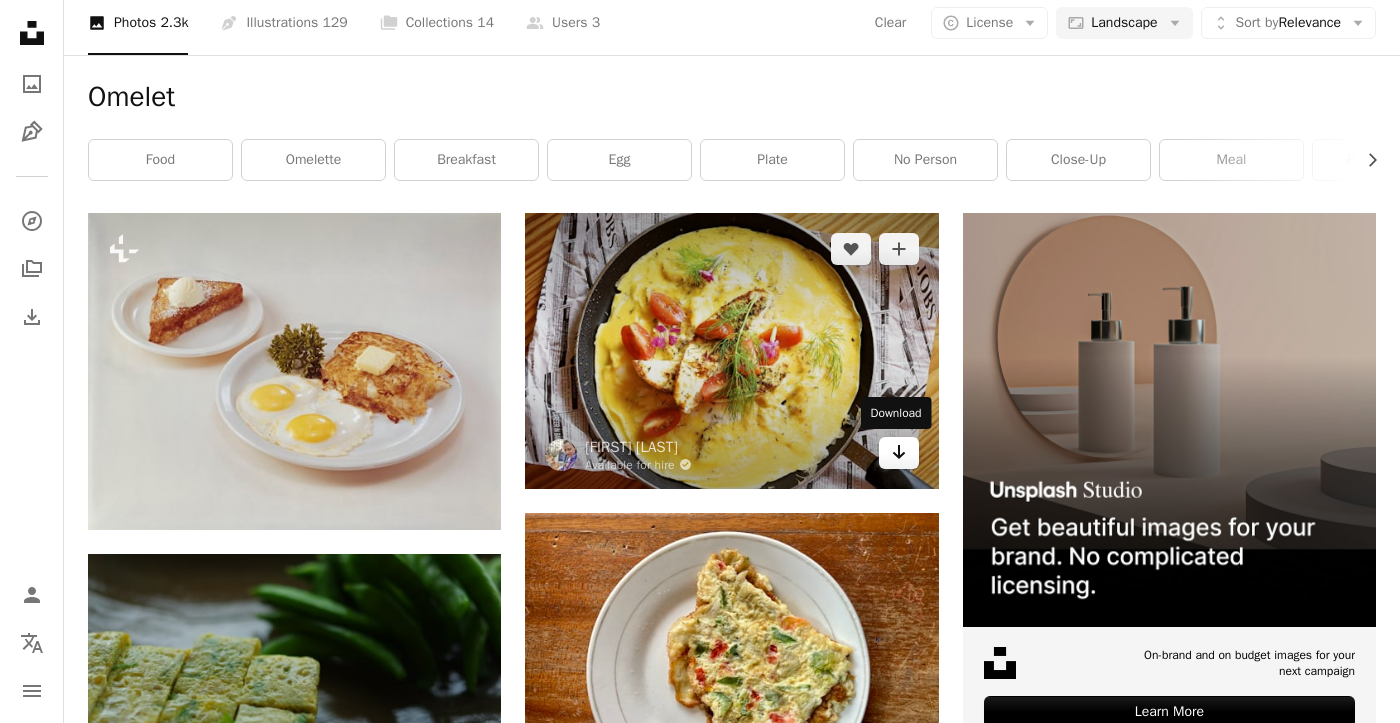 click 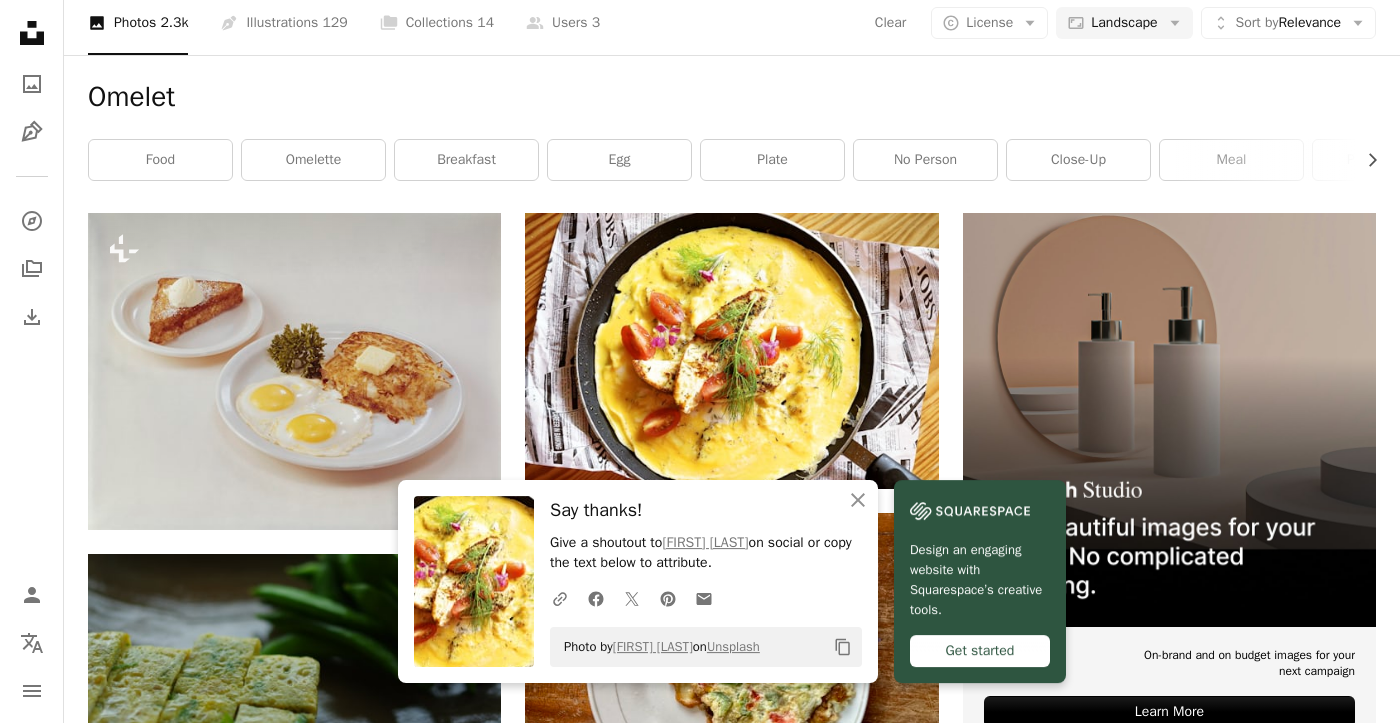 click on "Omelet" at bounding box center [732, 97] 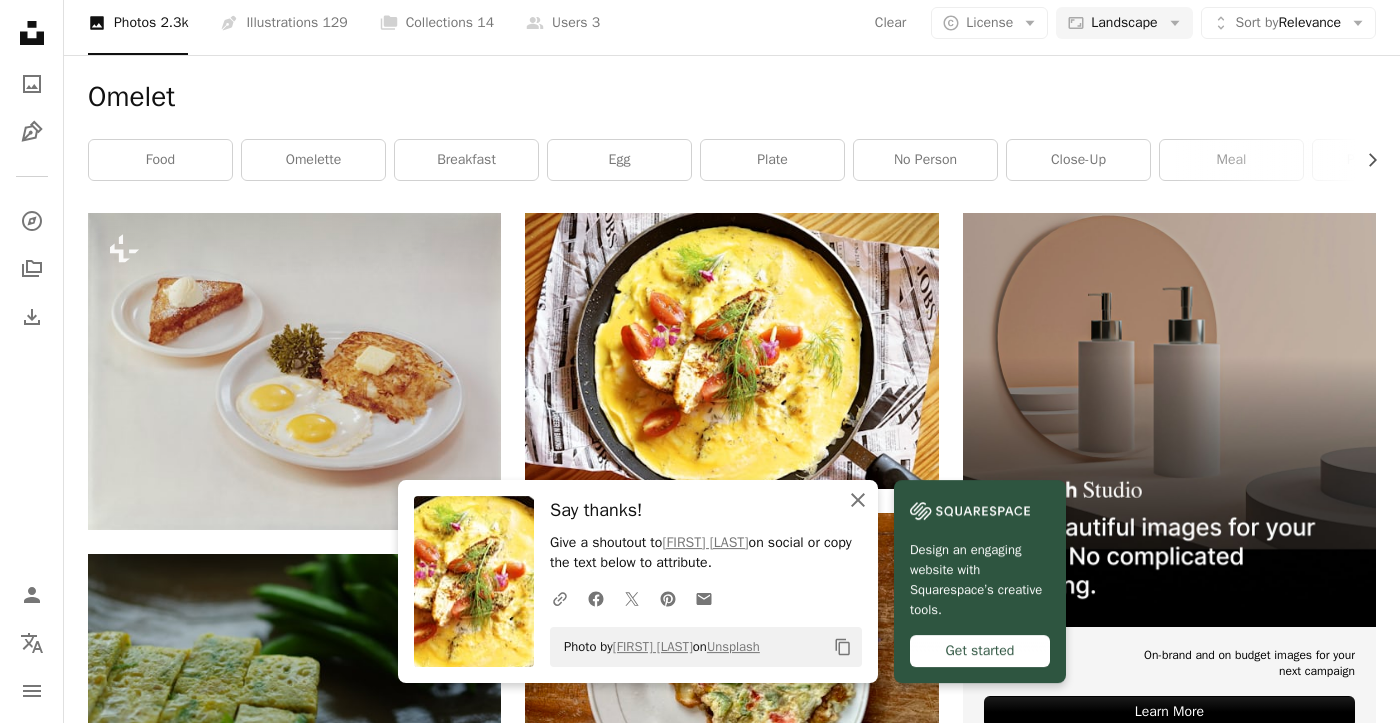 click 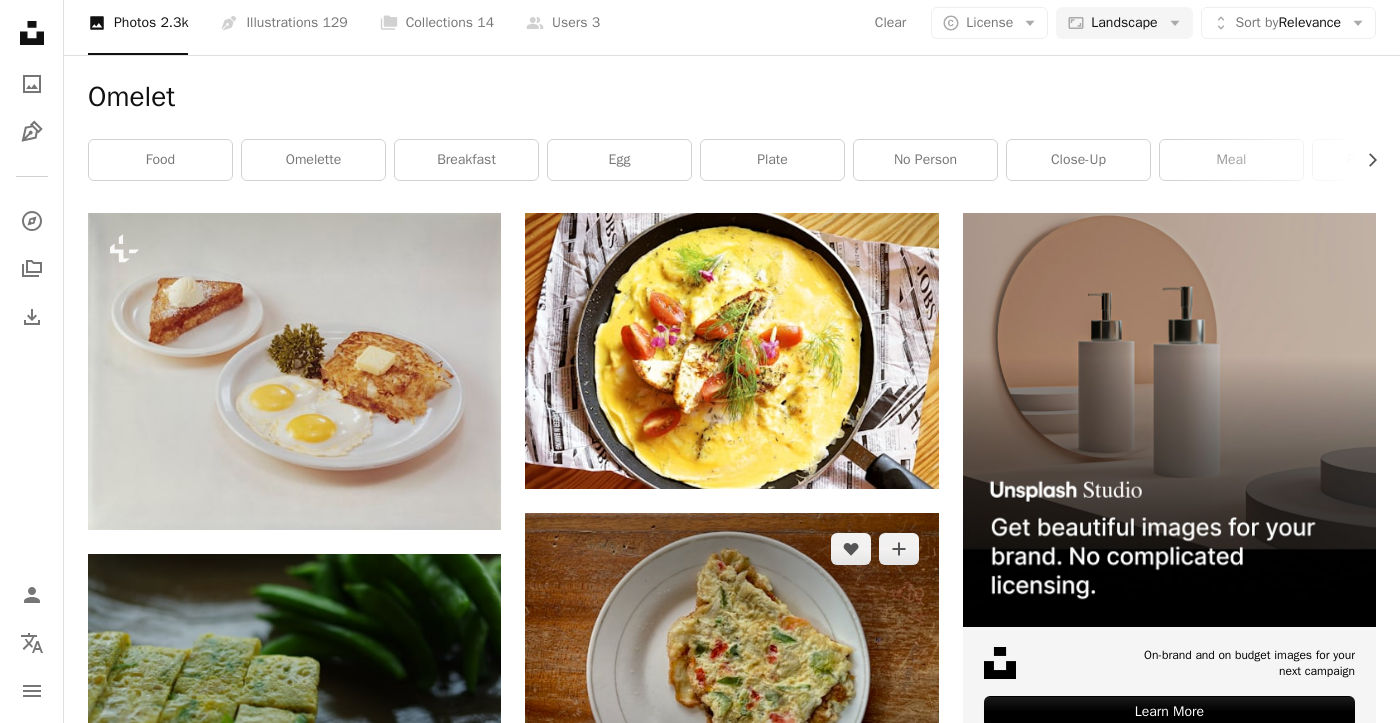 scroll, scrollTop: 299, scrollLeft: 0, axis: vertical 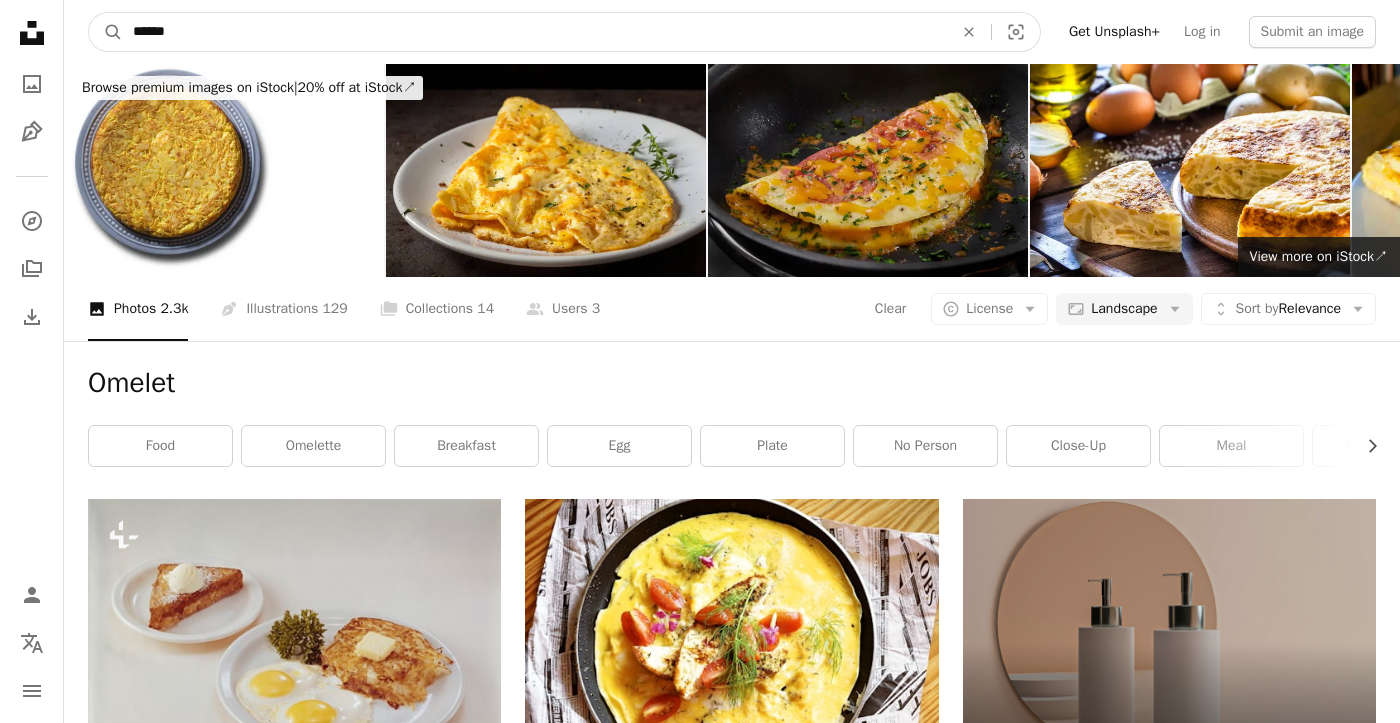 click on "******" at bounding box center [535, 32] 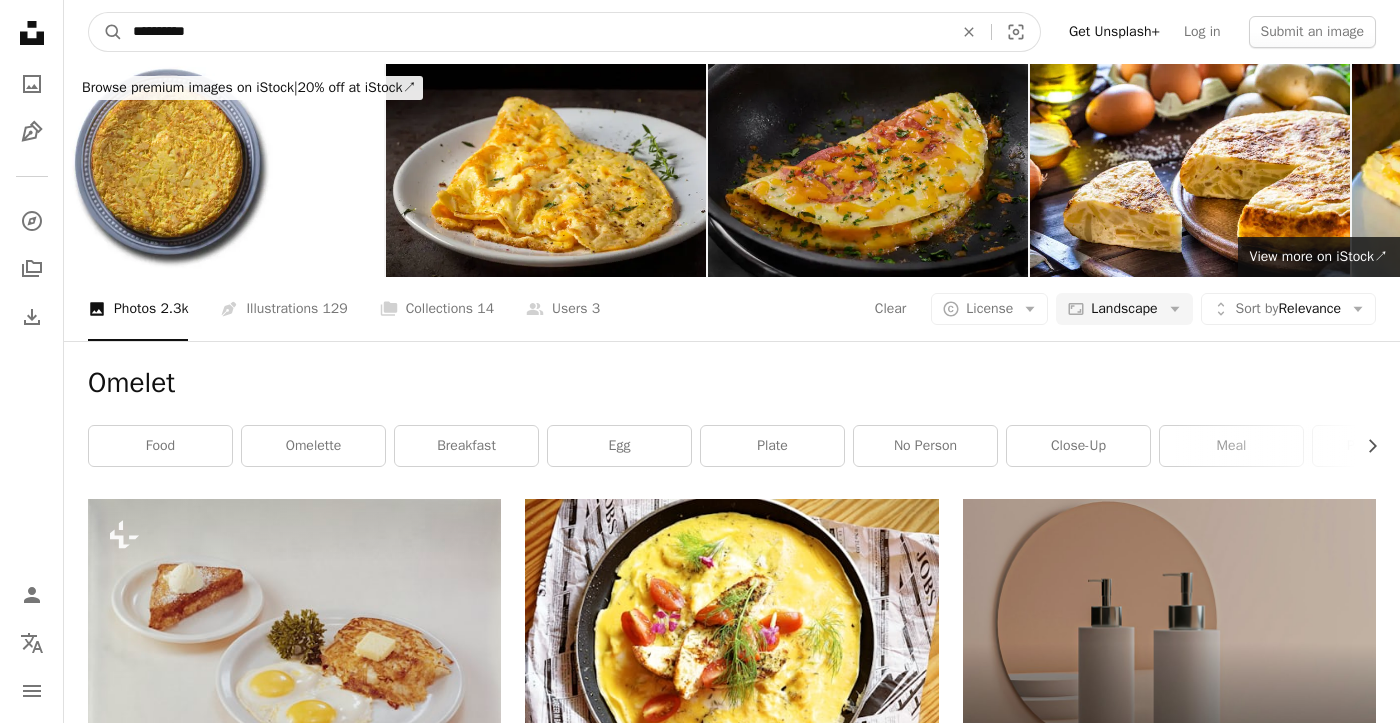 type on "**********" 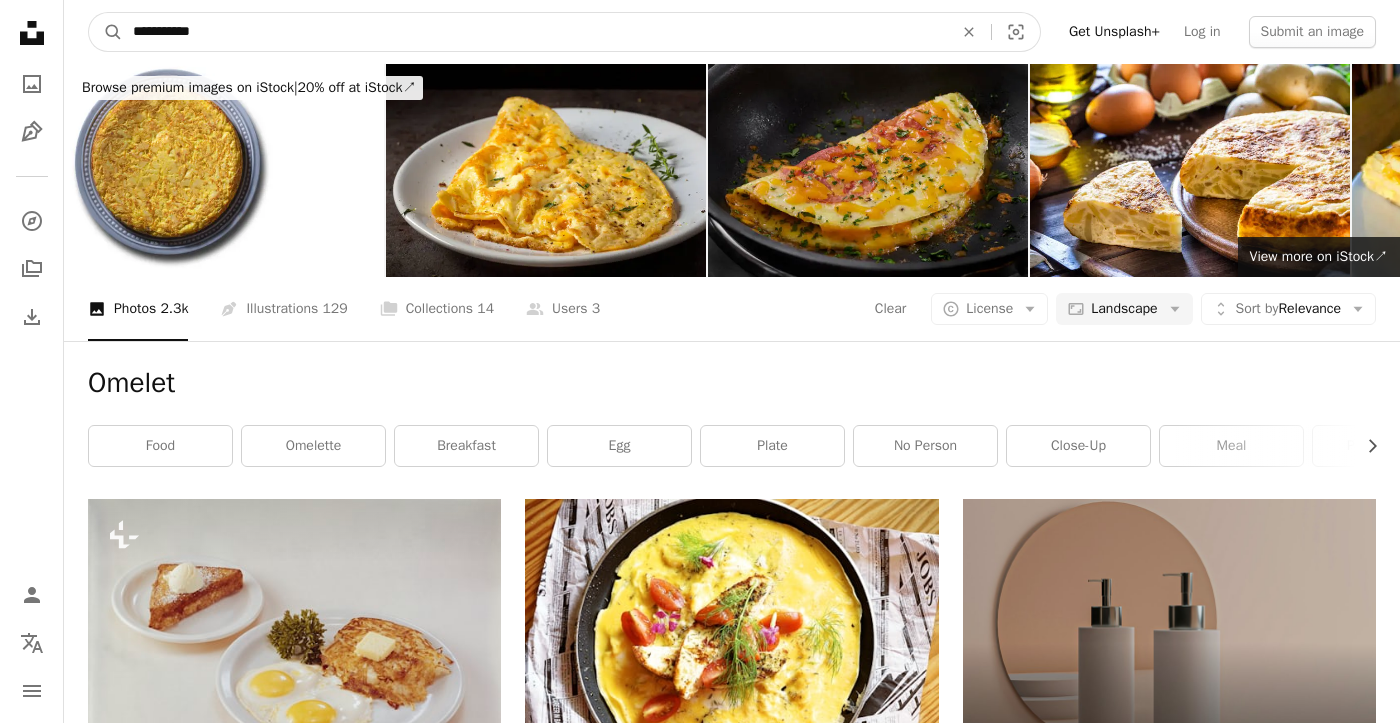 click on "A magnifying glass" at bounding box center [106, 32] 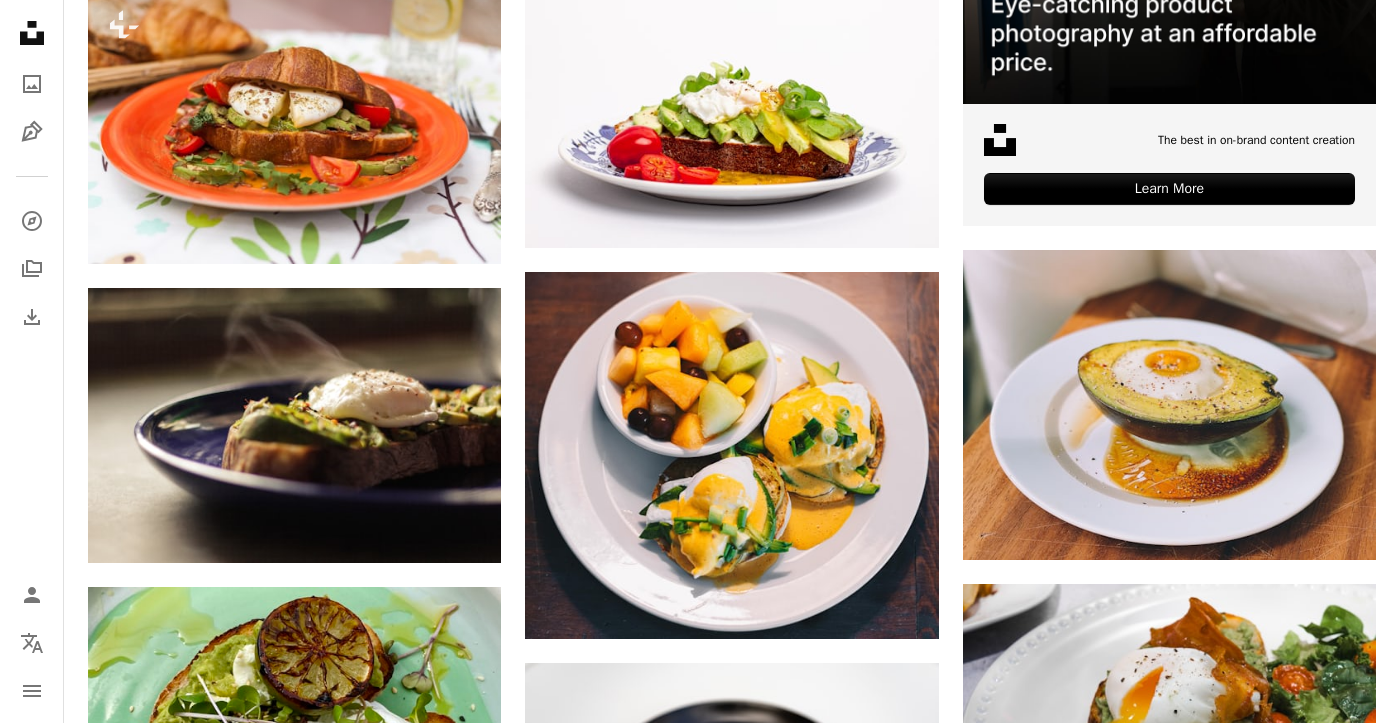 scroll, scrollTop: 0, scrollLeft: 0, axis: both 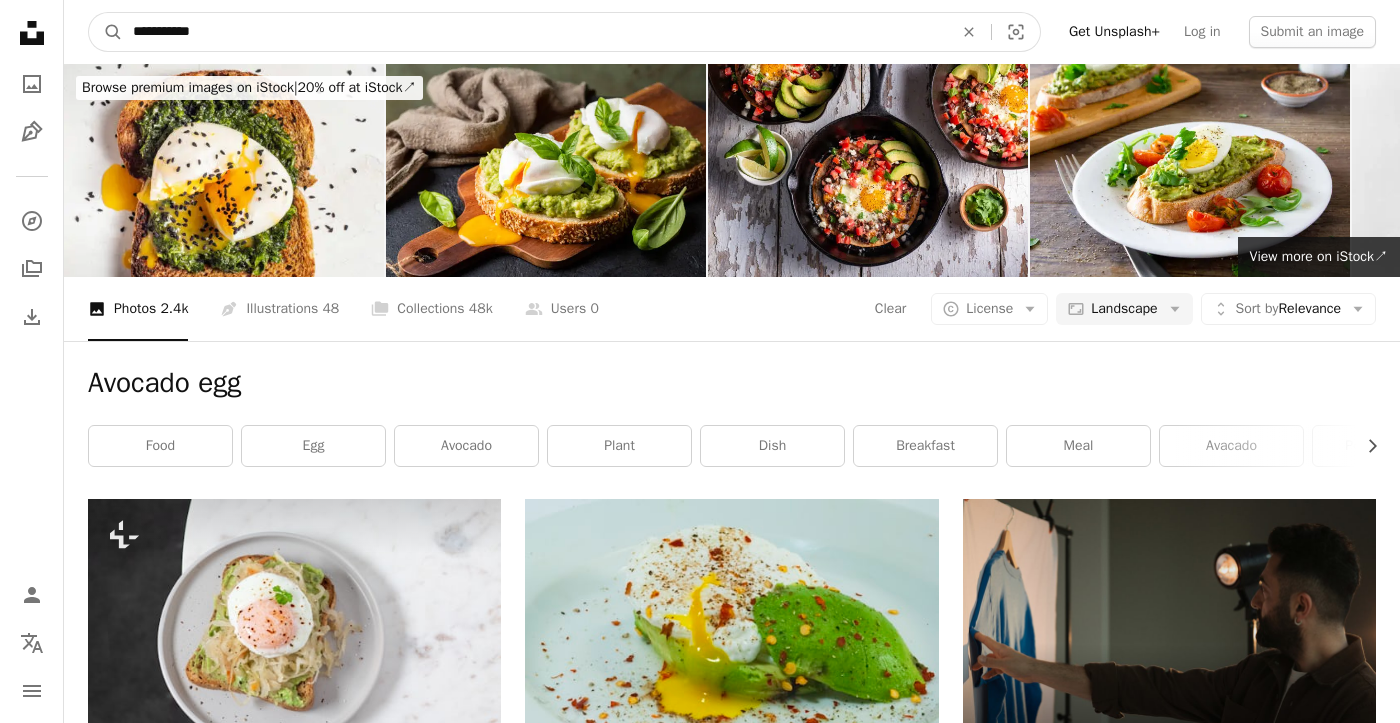 click on "**********" at bounding box center (535, 32) 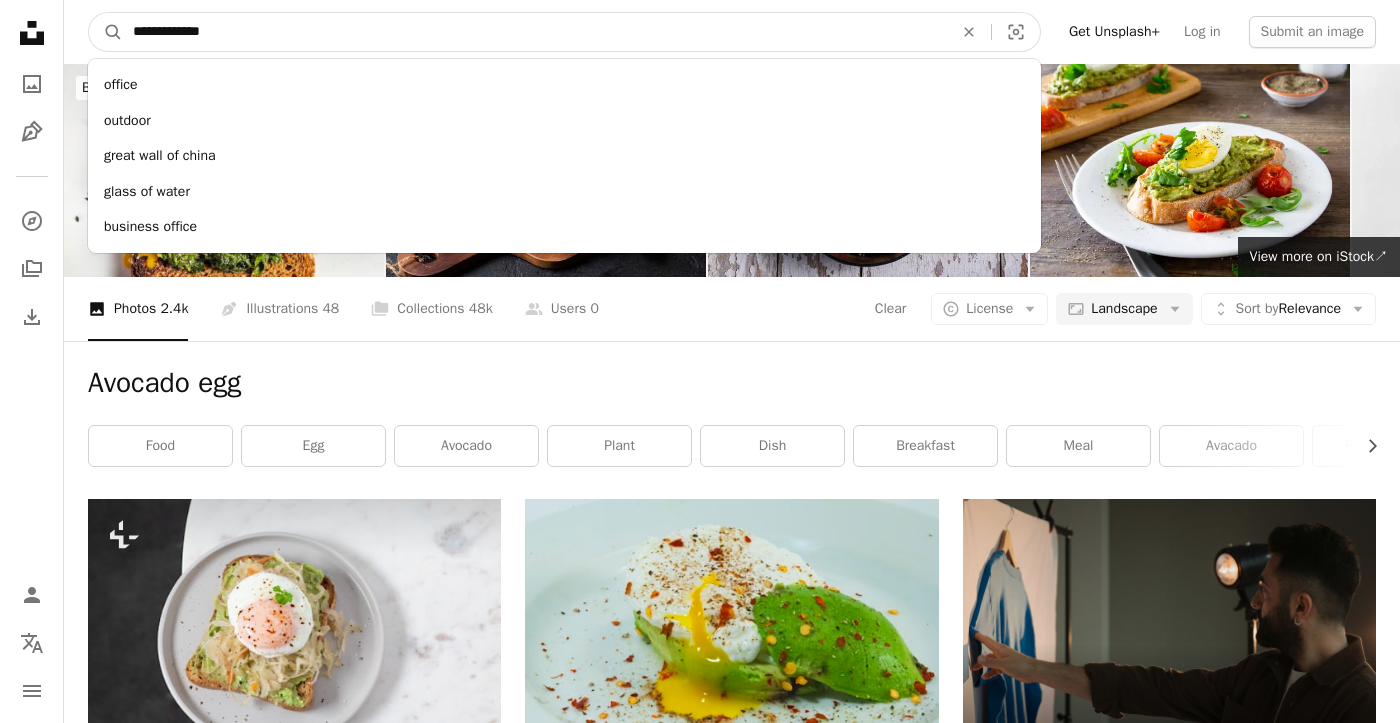 type on "**********" 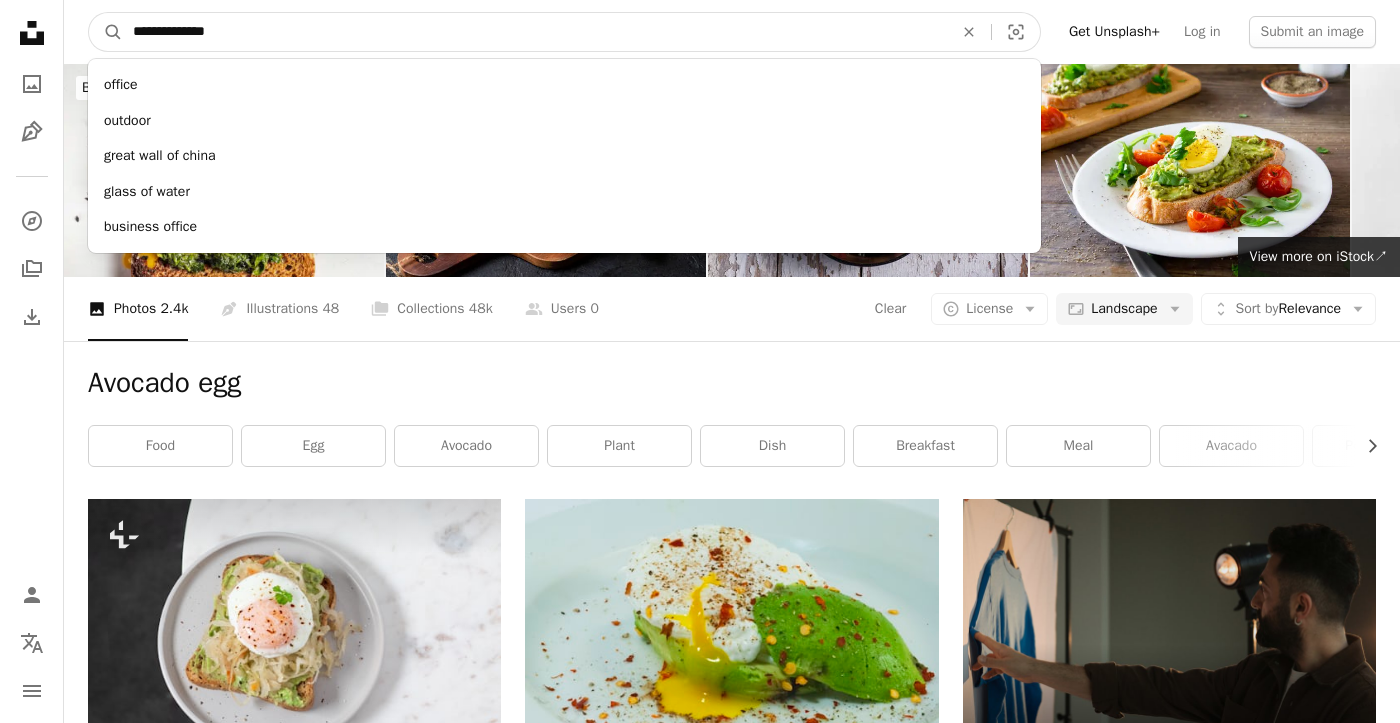 click on "A magnifying glass" at bounding box center (106, 32) 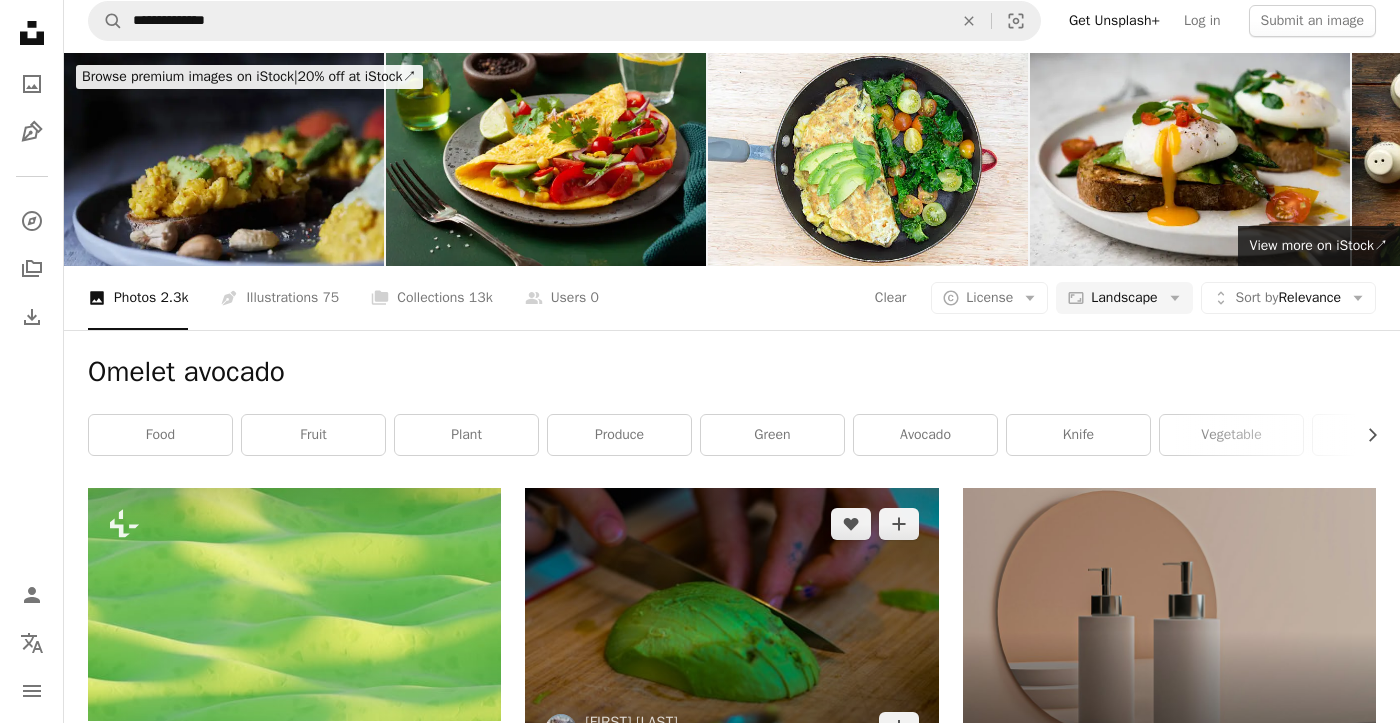 scroll, scrollTop: 0, scrollLeft: 0, axis: both 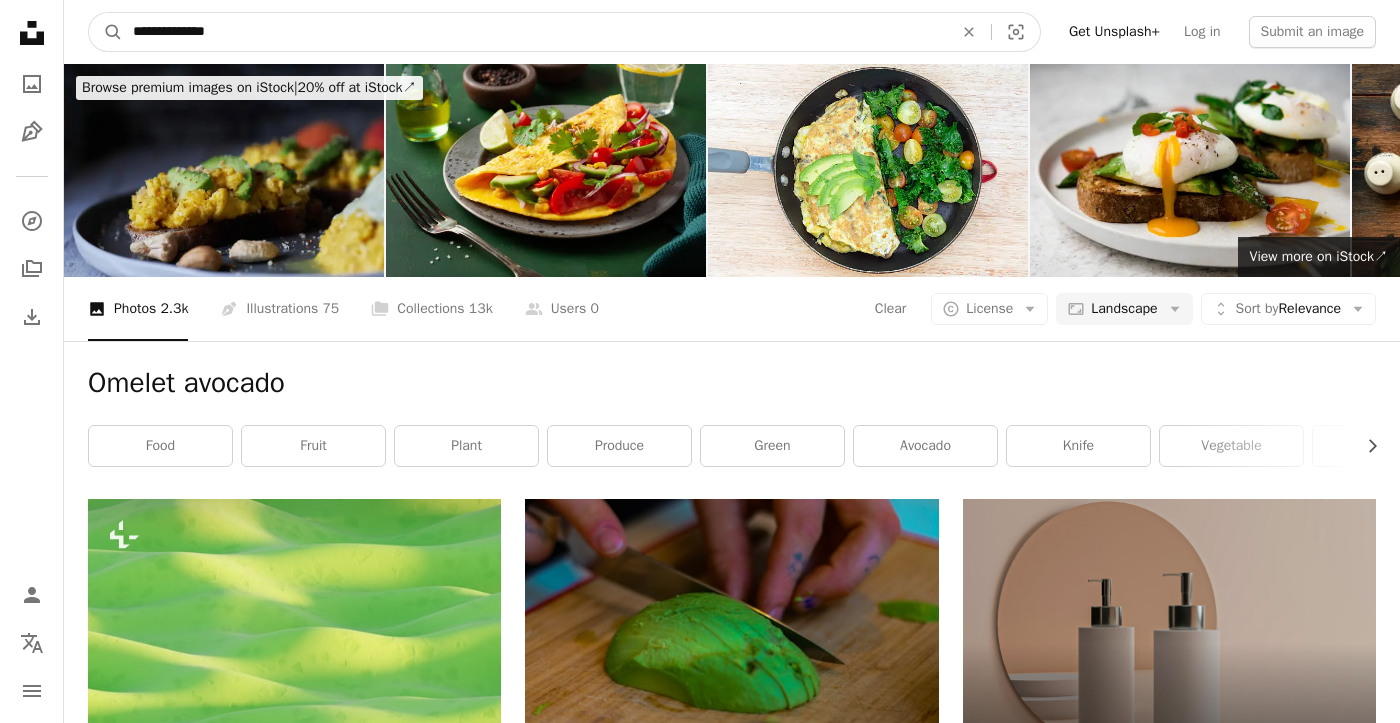 drag, startPoint x: 183, startPoint y: 32, endPoint x: 101, endPoint y: 32, distance: 82 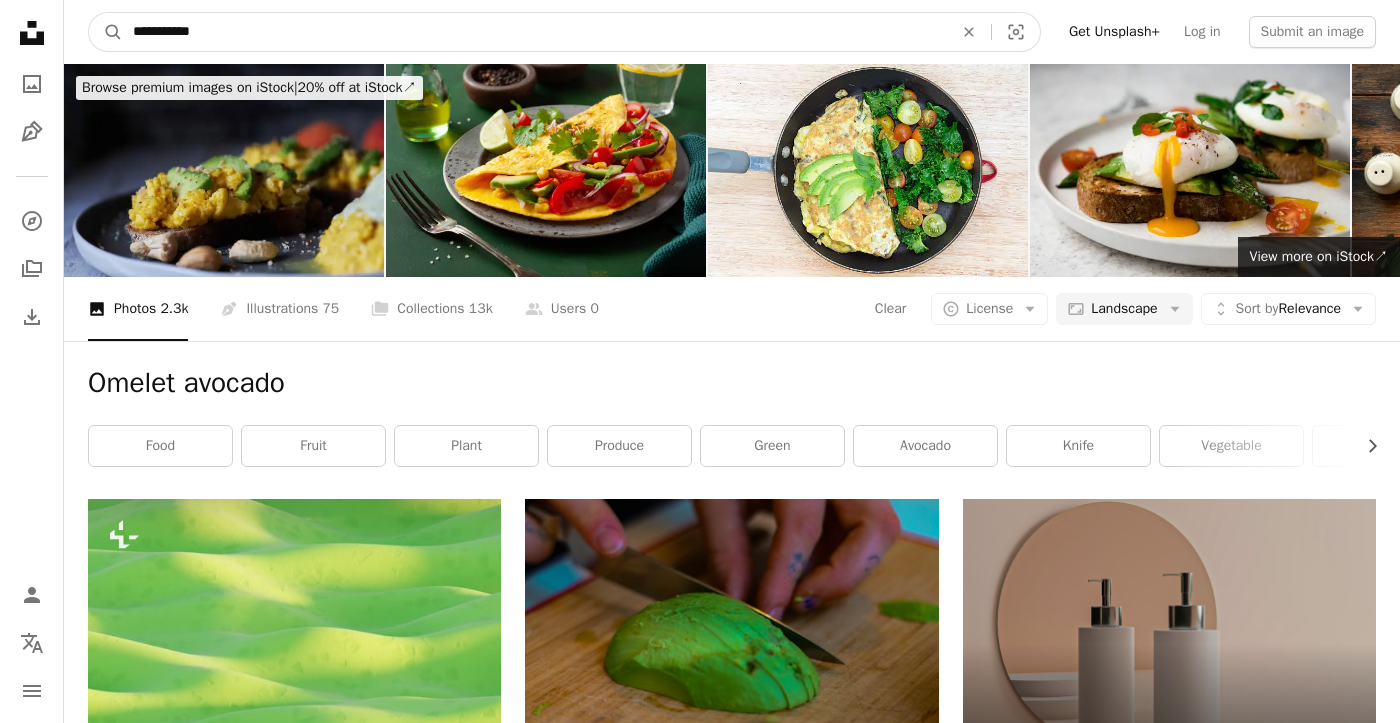 type on "**********" 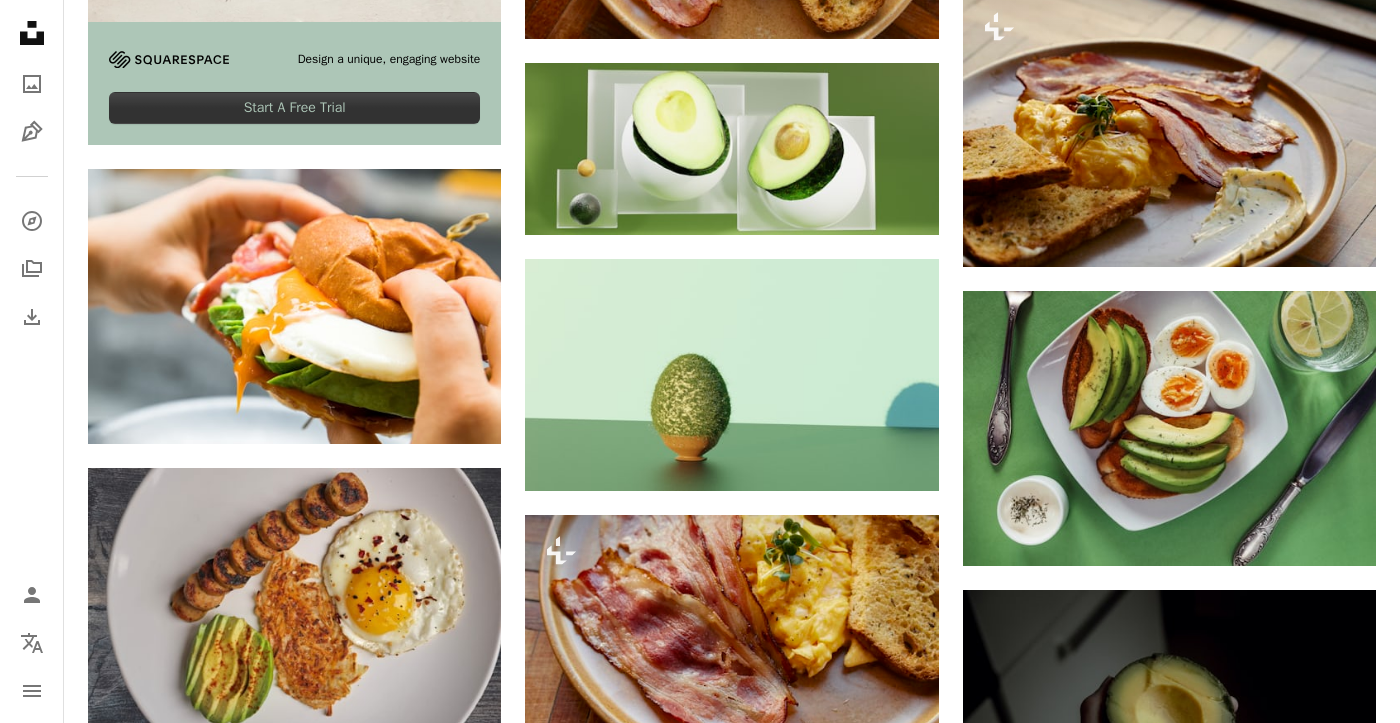 scroll, scrollTop: 3905, scrollLeft: 0, axis: vertical 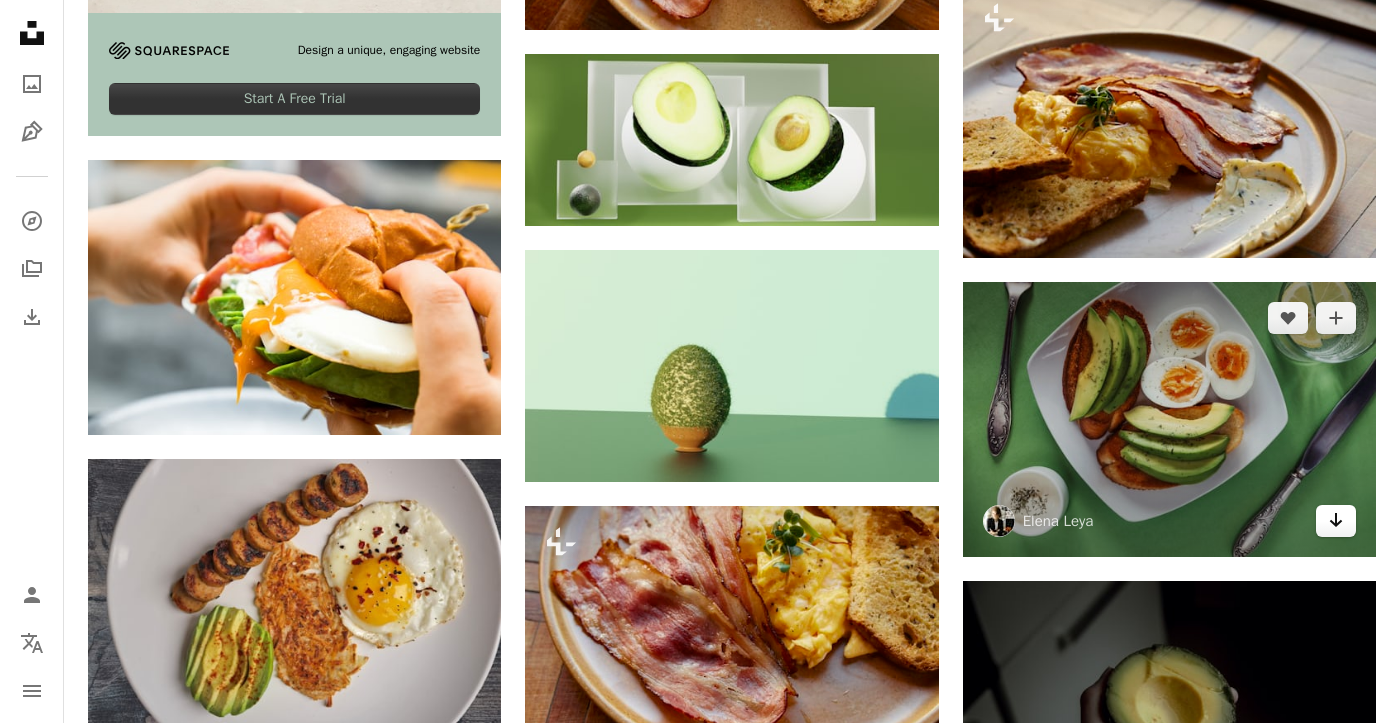 click 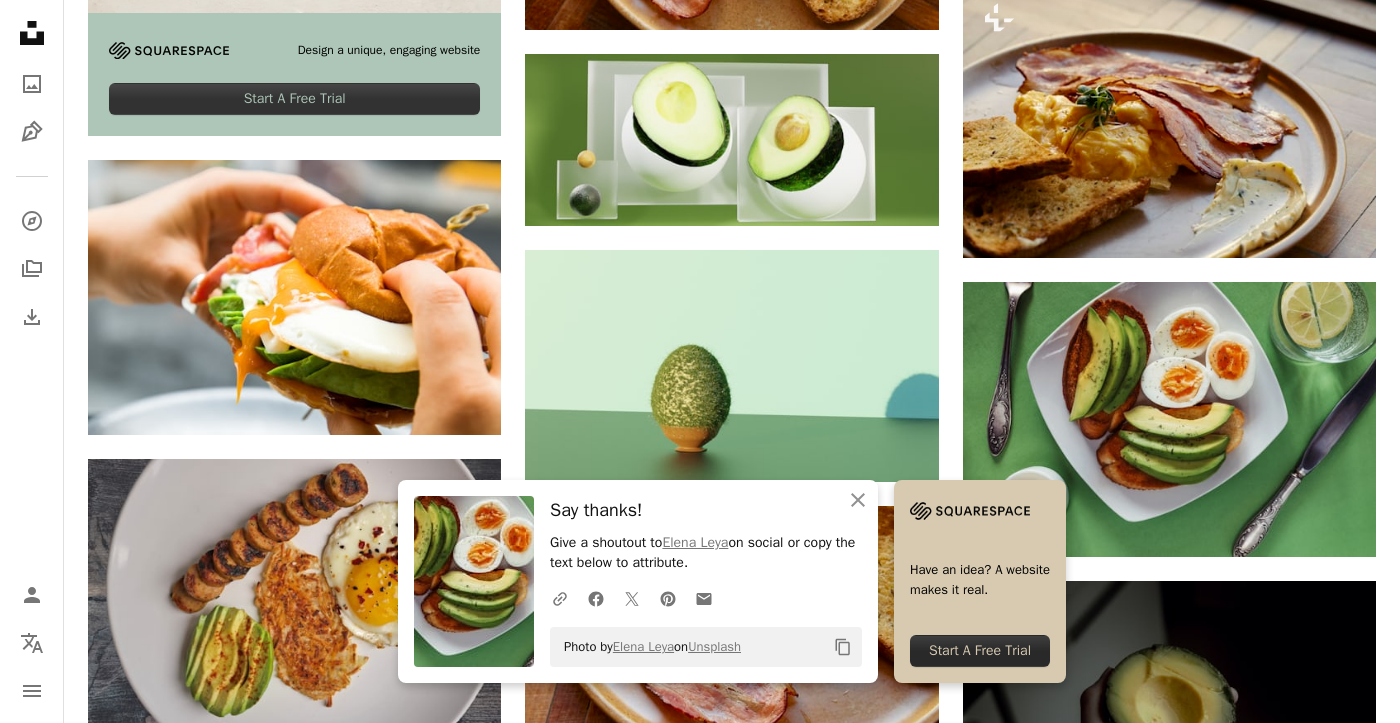 click on "Plus sign for Unsplash+ A heart A plus sign [FIRST] [LAST] For Unsplash+ A lock Download Plus sign for Unsplash+ A heart A plus sign [FIRST] [LAST] For Unsplash+ A lock Download A heart A plus sign [FIRST] [LAST] Arrow pointing down A heart A plus sign [FIRST] [LAST] Arrow pointing down Plus sign for Unsplash+ A heart A plus sign [FIRST] [LAST] For Unsplash+ A lock Download A heart A plus sign [FIRST] [LAST] Available for hire A checkmark inside of a circle Arrow pointing down A heart A plus sign [FIRST] [LAST] Arrow pointing down A heart A plus sign [FIRST] [LAST] Arrow pointing down Plus sign for Unsplash+ A heart A plus sign [FIRST] [LAST] For Unsplash+ A lock Download A heart A plus sign [FIRST] [LAST] Available for hire A checkmark inside of a circle Arrow pointing down –– ––– ––– – –– ––– – ––– ––– –––– –– Design a unique, engaging website Start A Free Trial A heart A heart" at bounding box center (732, 203) 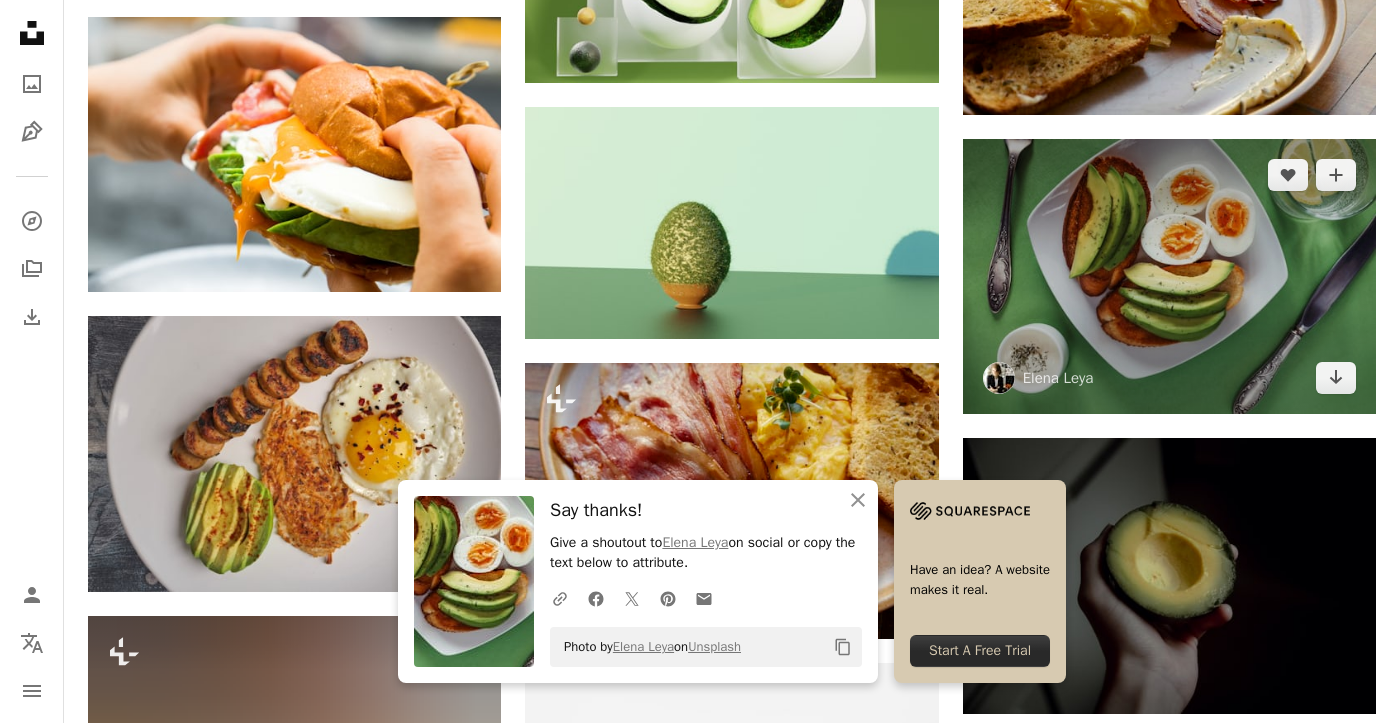 scroll, scrollTop: 4183, scrollLeft: 0, axis: vertical 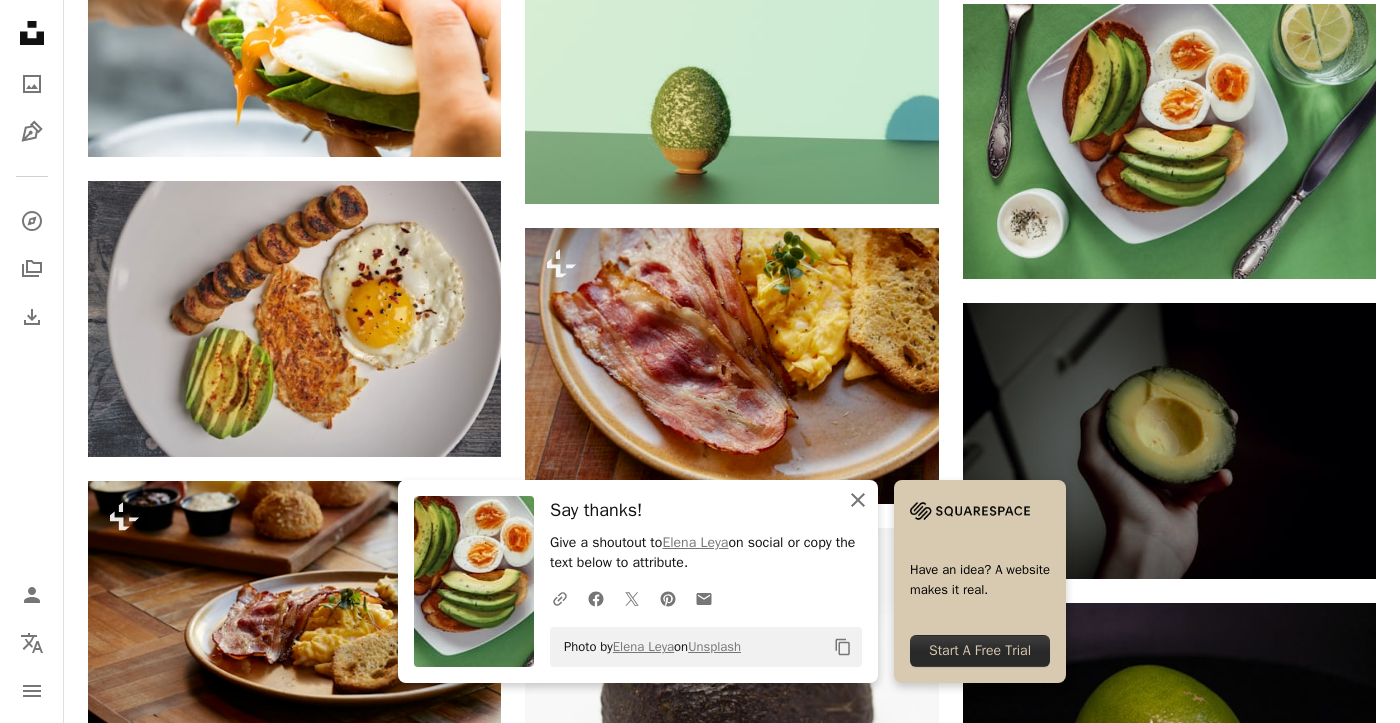 click 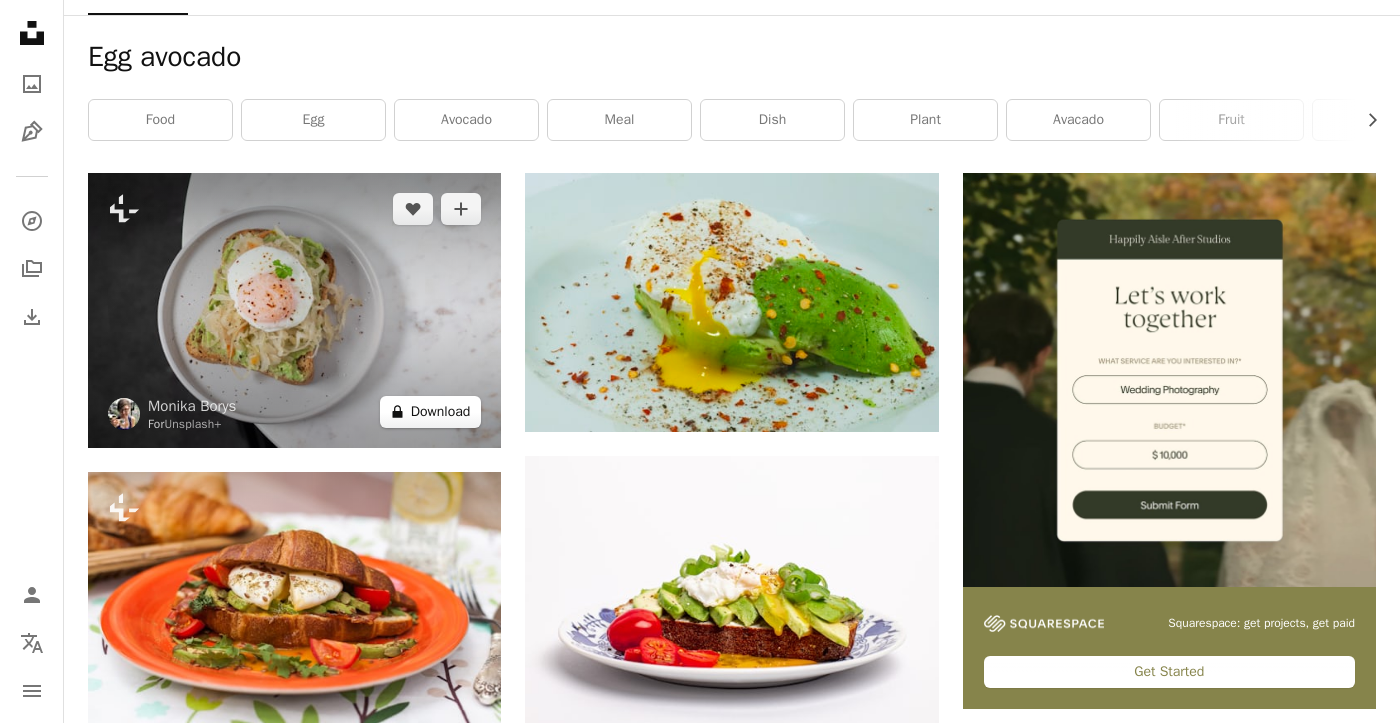 scroll, scrollTop: 0, scrollLeft: 0, axis: both 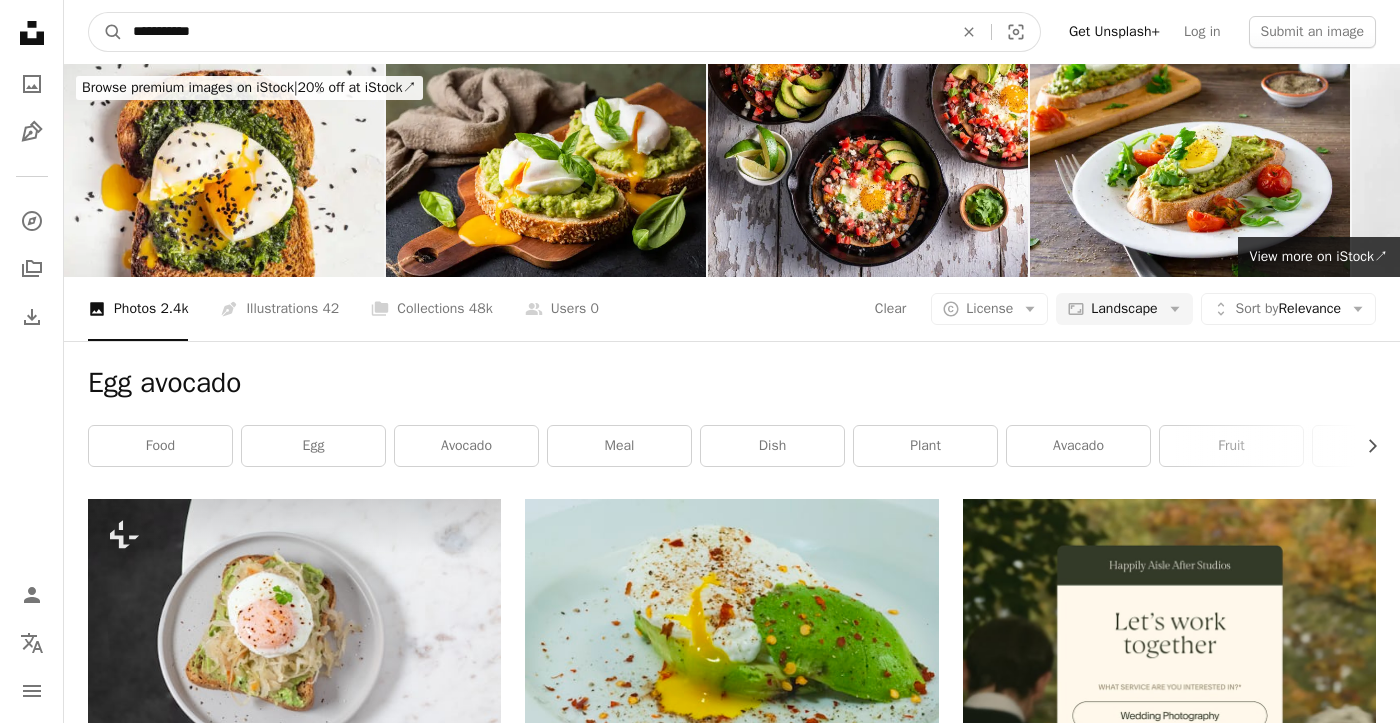 click on "**********" at bounding box center (535, 32) 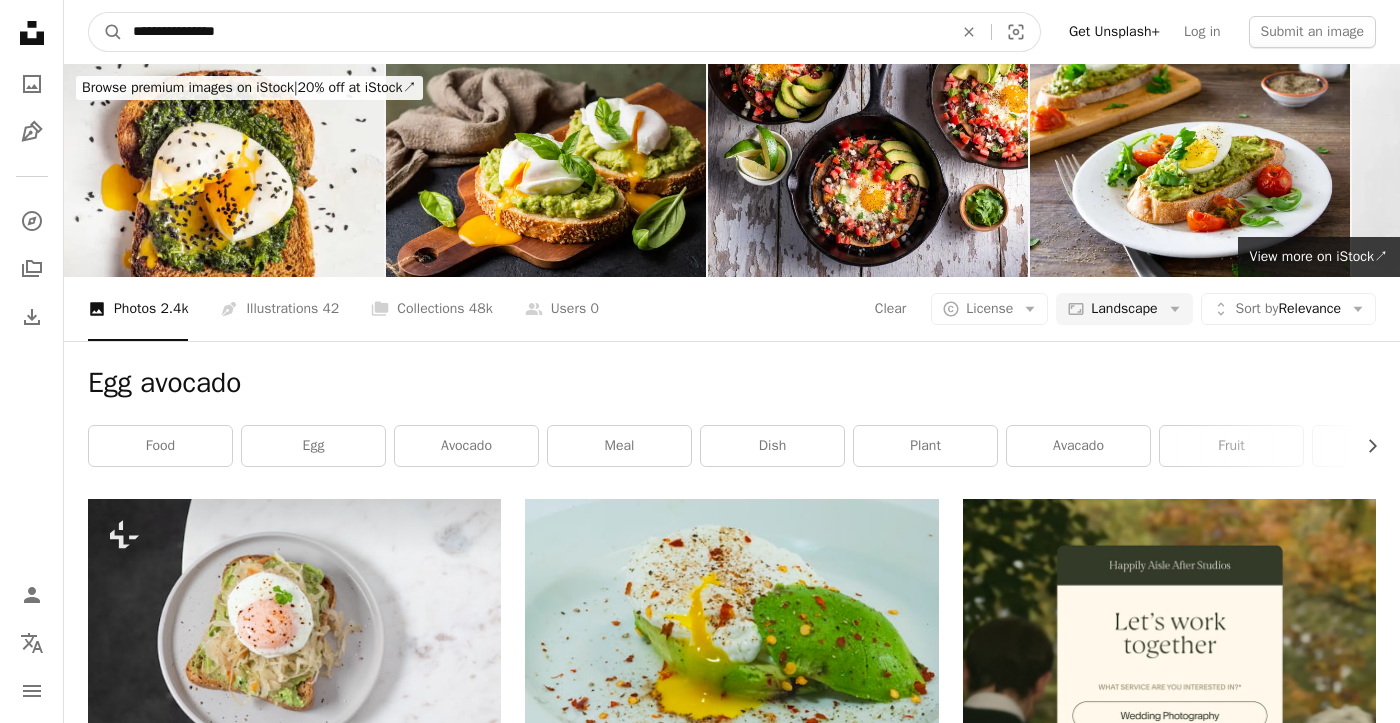 type on "**********" 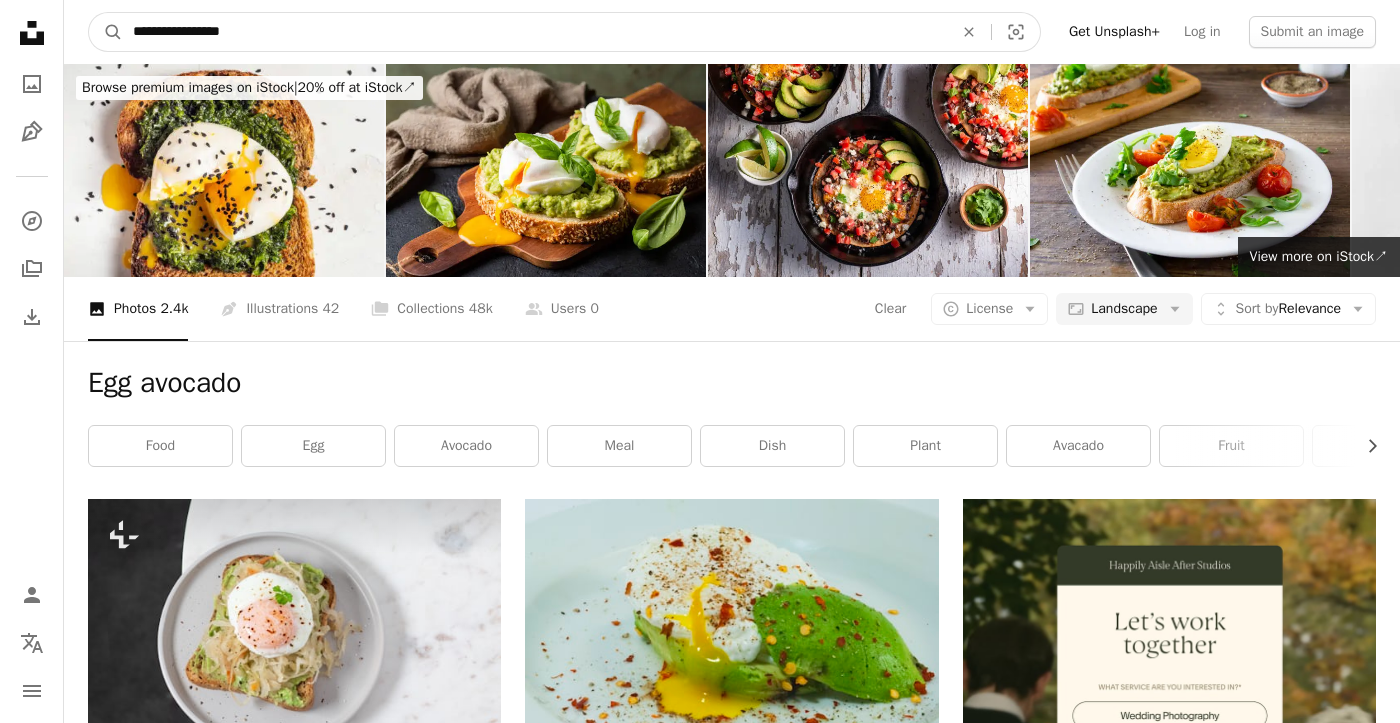 click on "A magnifying glass" at bounding box center [106, 32] 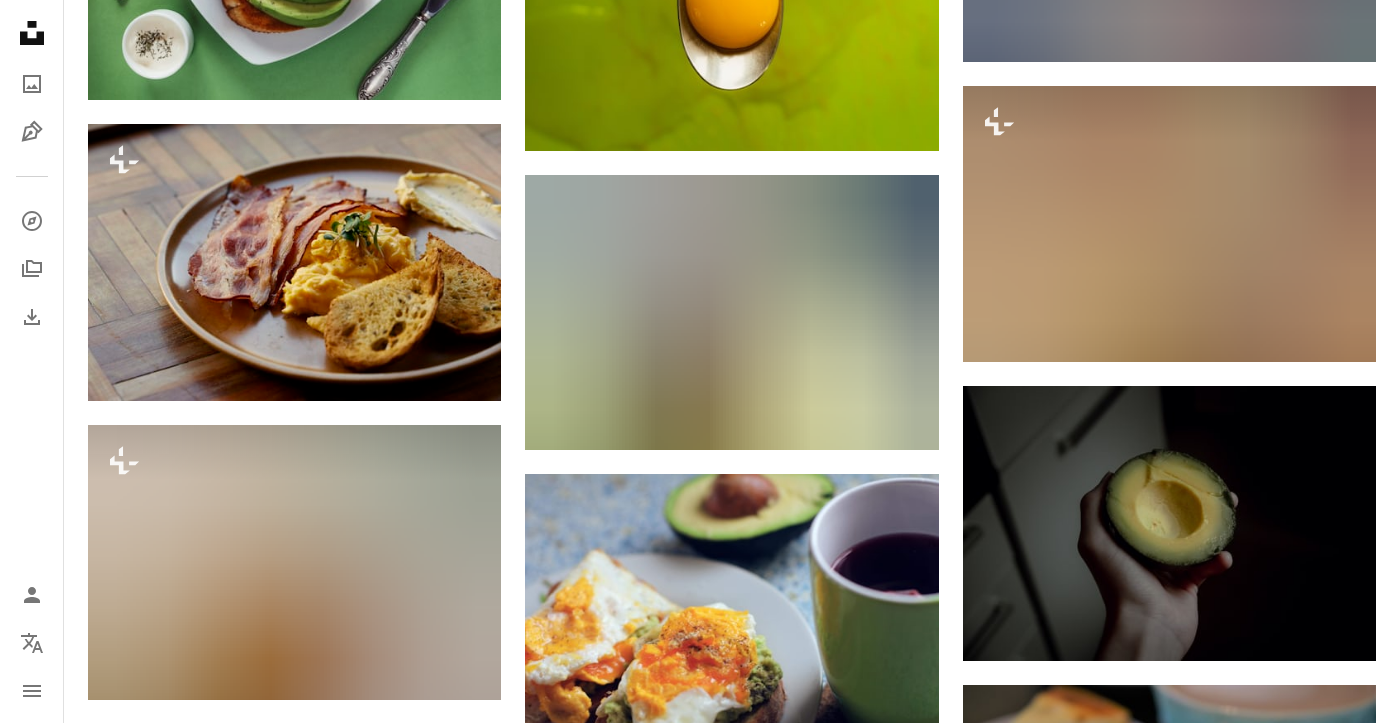 scroll, scrollTop: 1965, scrollLeft: 0, axis: vertical 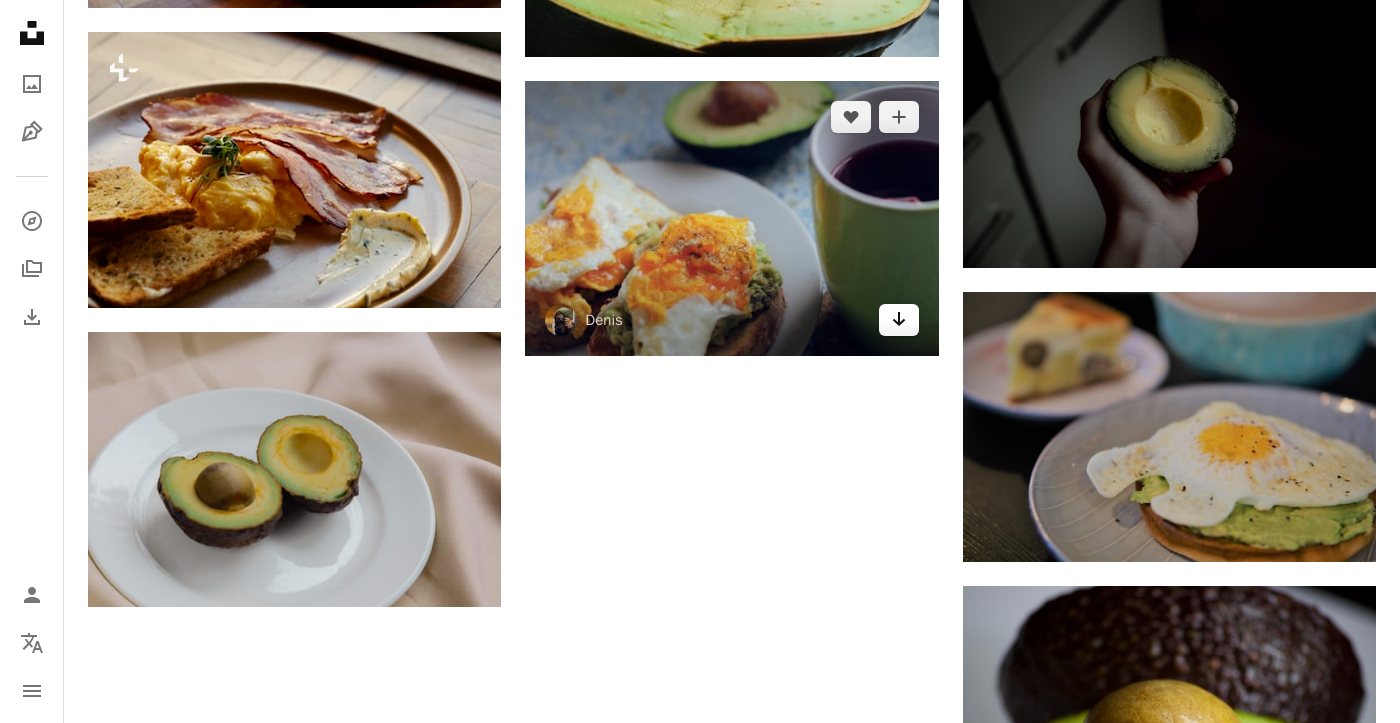 click on "Arrow pointing down" 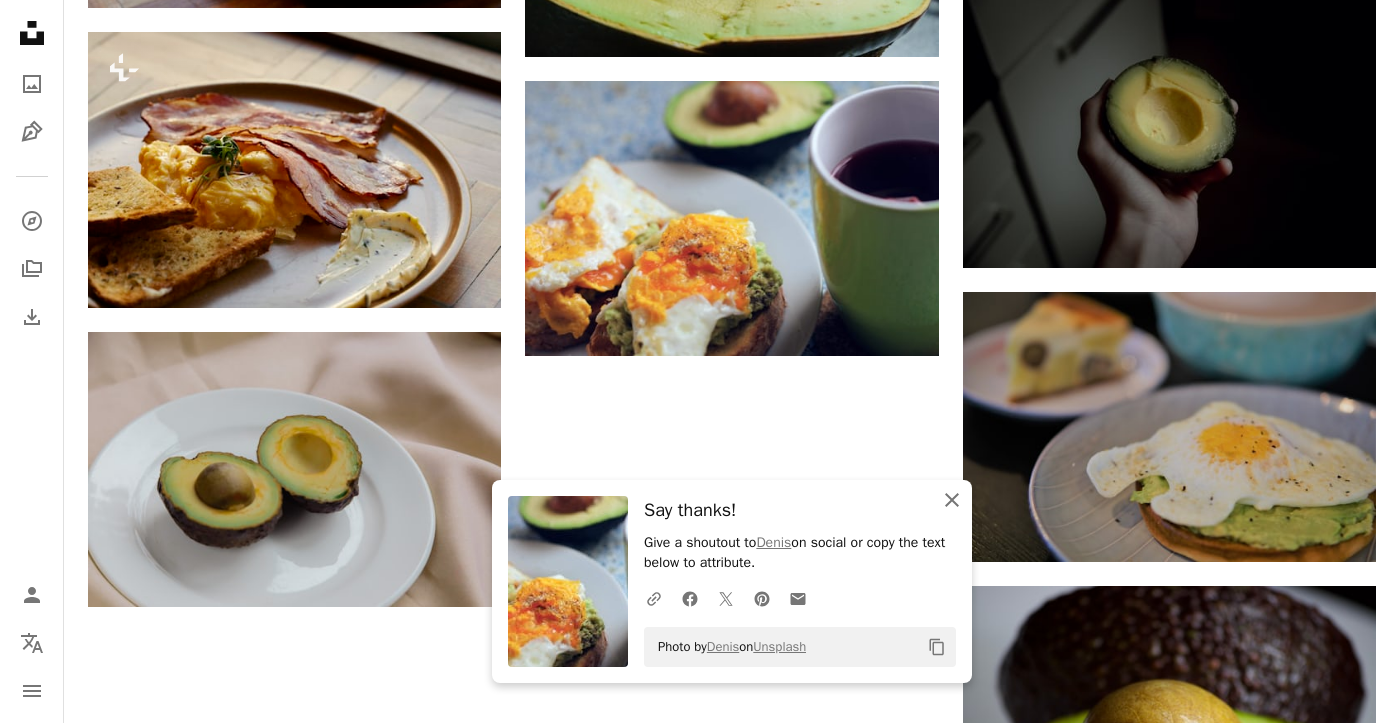 click on "An X shape" 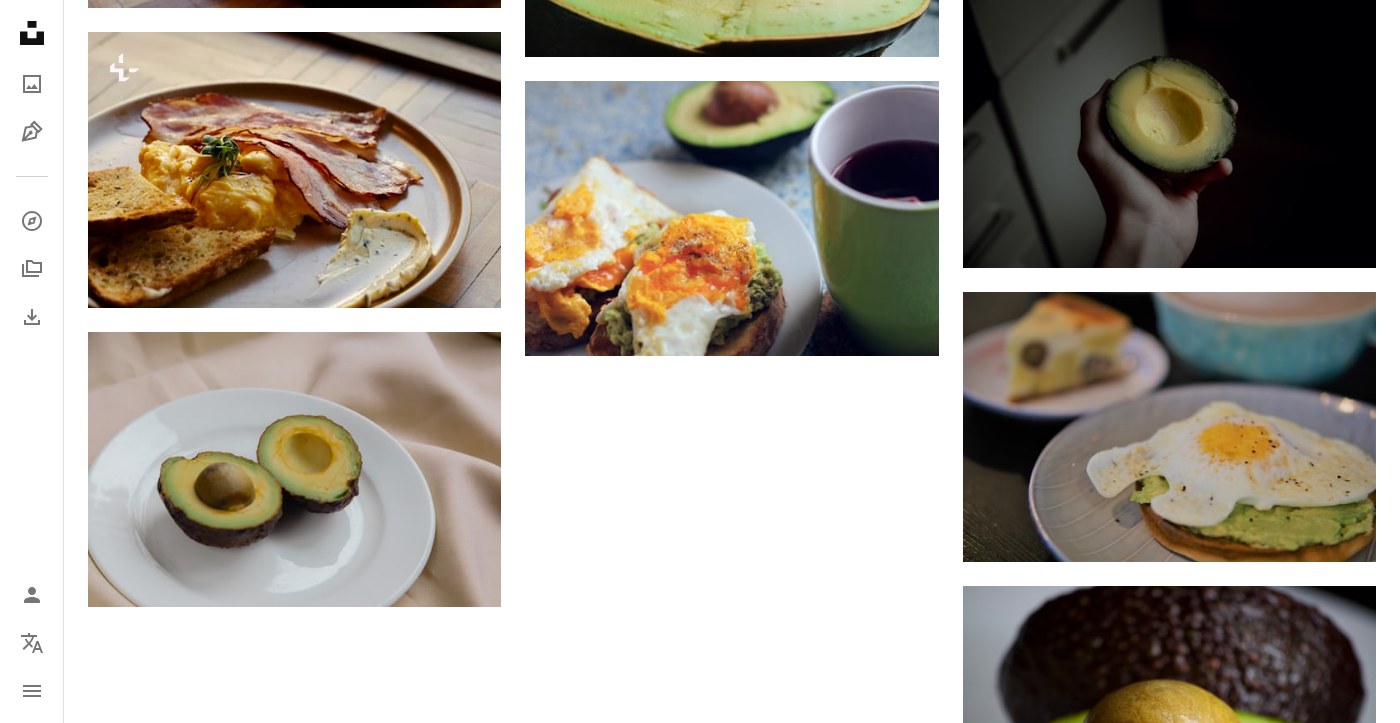 click on "Plus sign for Unsplash+ A heart A plus sign [FIRST] [LAST] For Unsplash+ A lock Download A heart A plus sign [FIRST] [LAST] Available for hire A checkmark inside of a circle Arrow pointing down A heart A plus sign [FIRST] [LAST] Arrow pointing down Plus sign for Unsplash+ A heart A plus sign [FIRST] [LAST] For Unsplash+ A lock Download Plus sign for Unsplash+ A heart A plus sign [FIRST] [LAST] For Unsplash+ A lock Download A heart A plus sign [FIRST] [LAST] Arrow pointing down A heart A plus sign [FIRST] [LAST] Available for hire A checkmark inside of a circle Arrow pointing down Plus sign for Unsplash+ A heart A plus sign [FIRST] [LAST] For Unsplash+ A lock Download A heart A plus sign [FIRST] Available for hire A checkmark inside of a circle Arrow pointing down A heart A plus sign [FIRST] [LAST] Available for hire A checkmark inside of a circle Arrow pointing down A heart A plus sign [FIRST] [LAST] Arrow pointing down A heart" at bounding box center [732, -153] 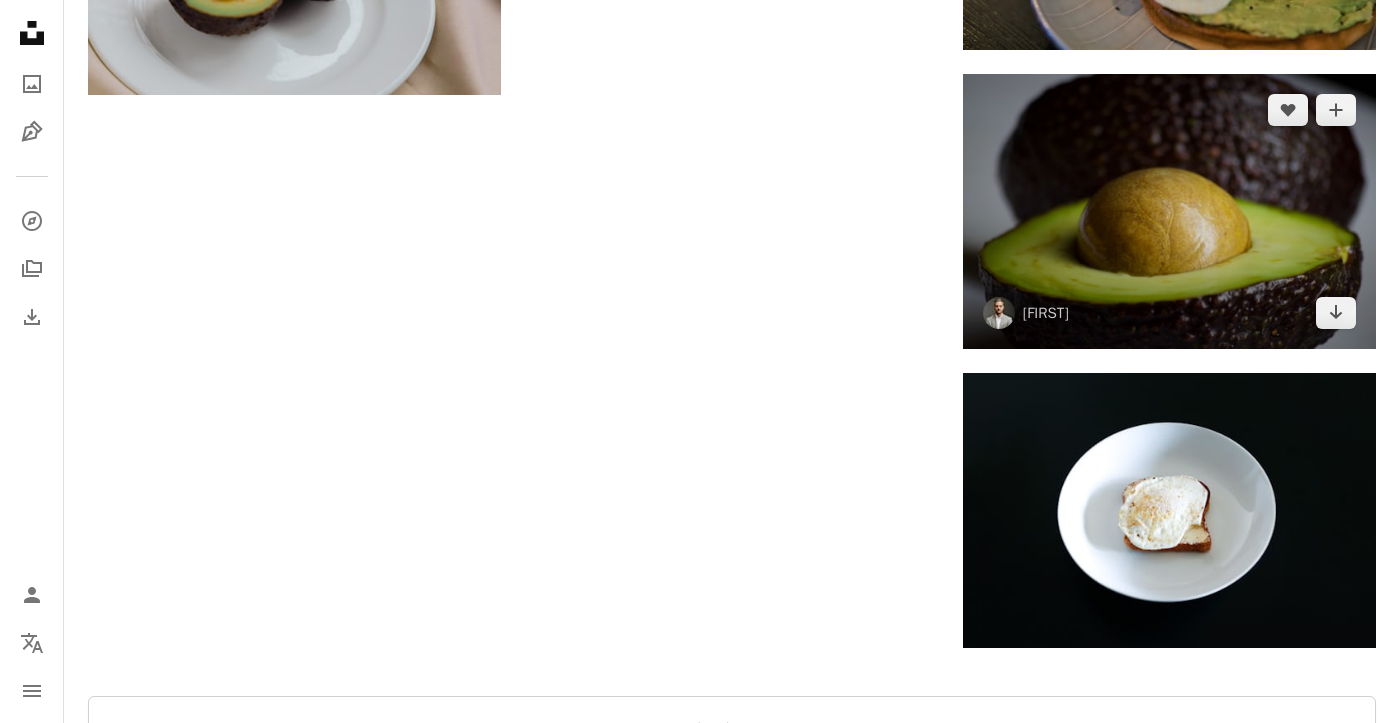 scroll, scrollTop: 2657, scrollLeft: 0, axis: vertical 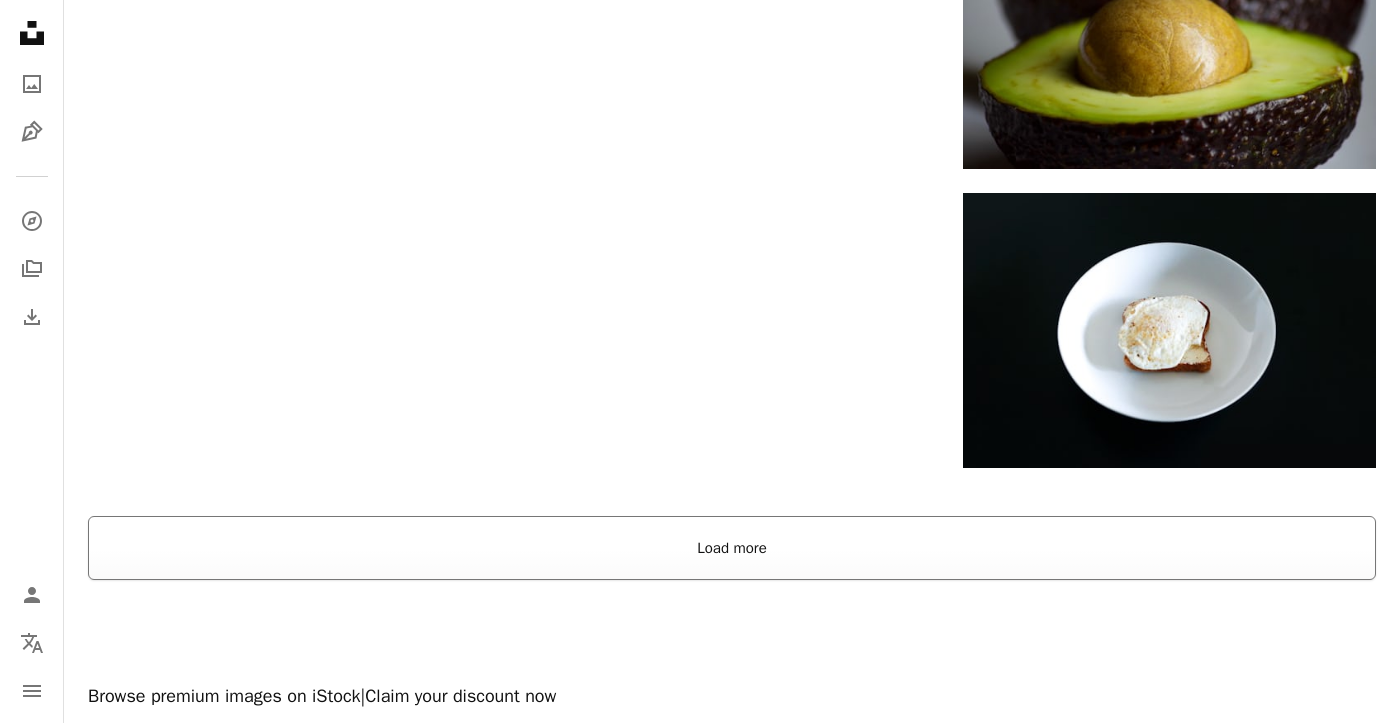 click on "Load more" at bounding box center [732, 548] 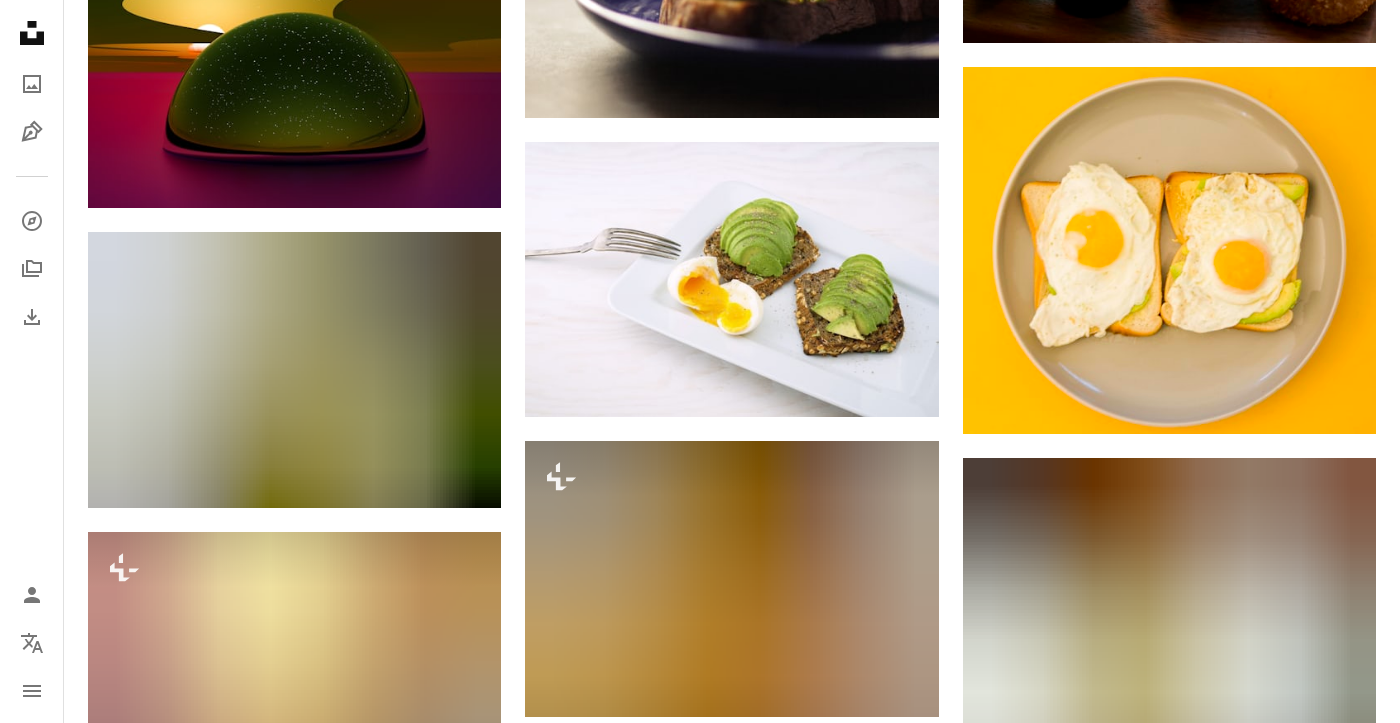 scroll, scrollTop: 5719, scrollLeft: 0, axis: vertical 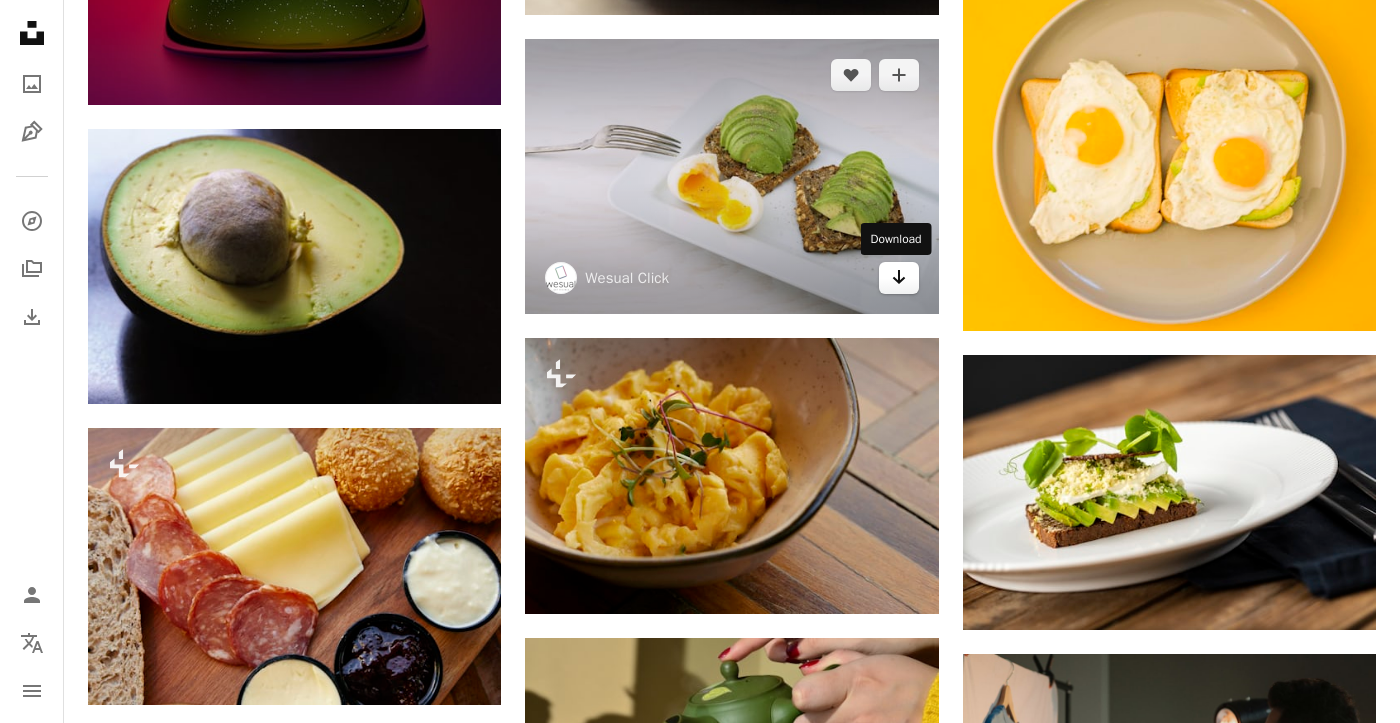 click on "Arrow pointing down" 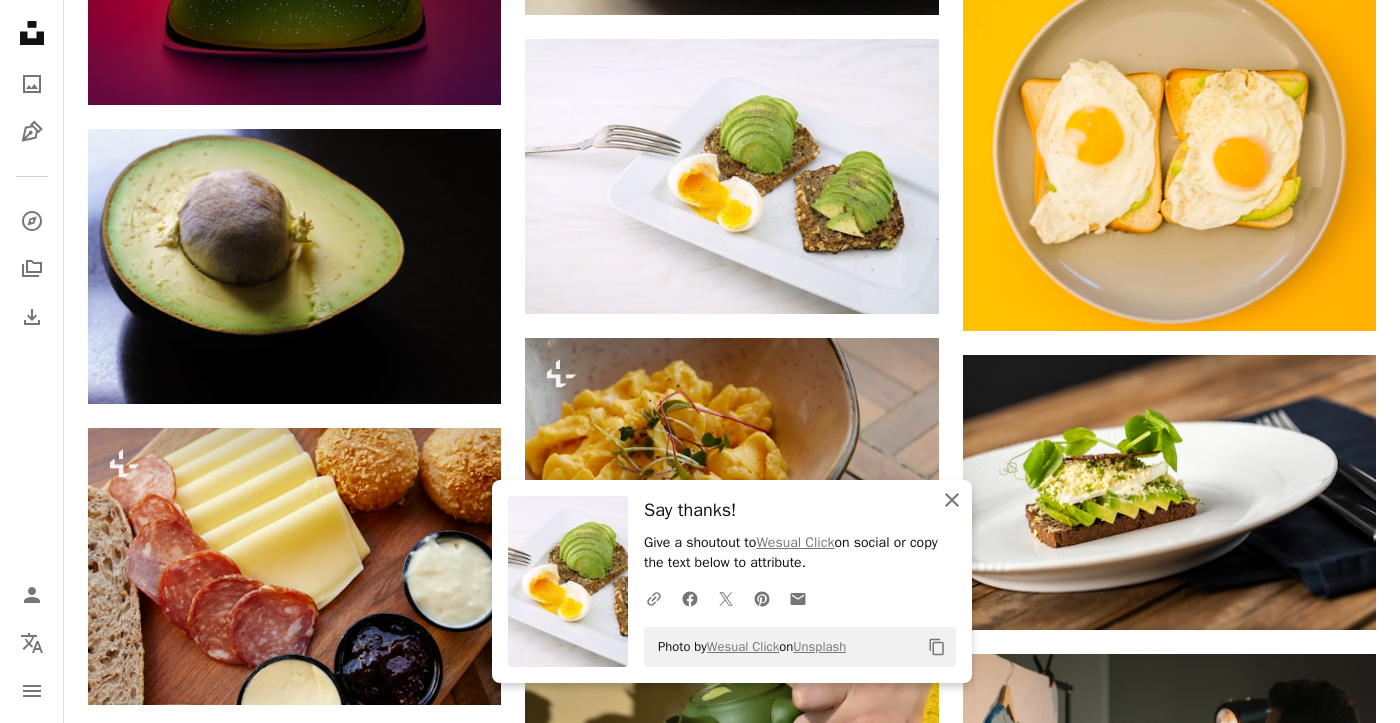 click on "An X shape" 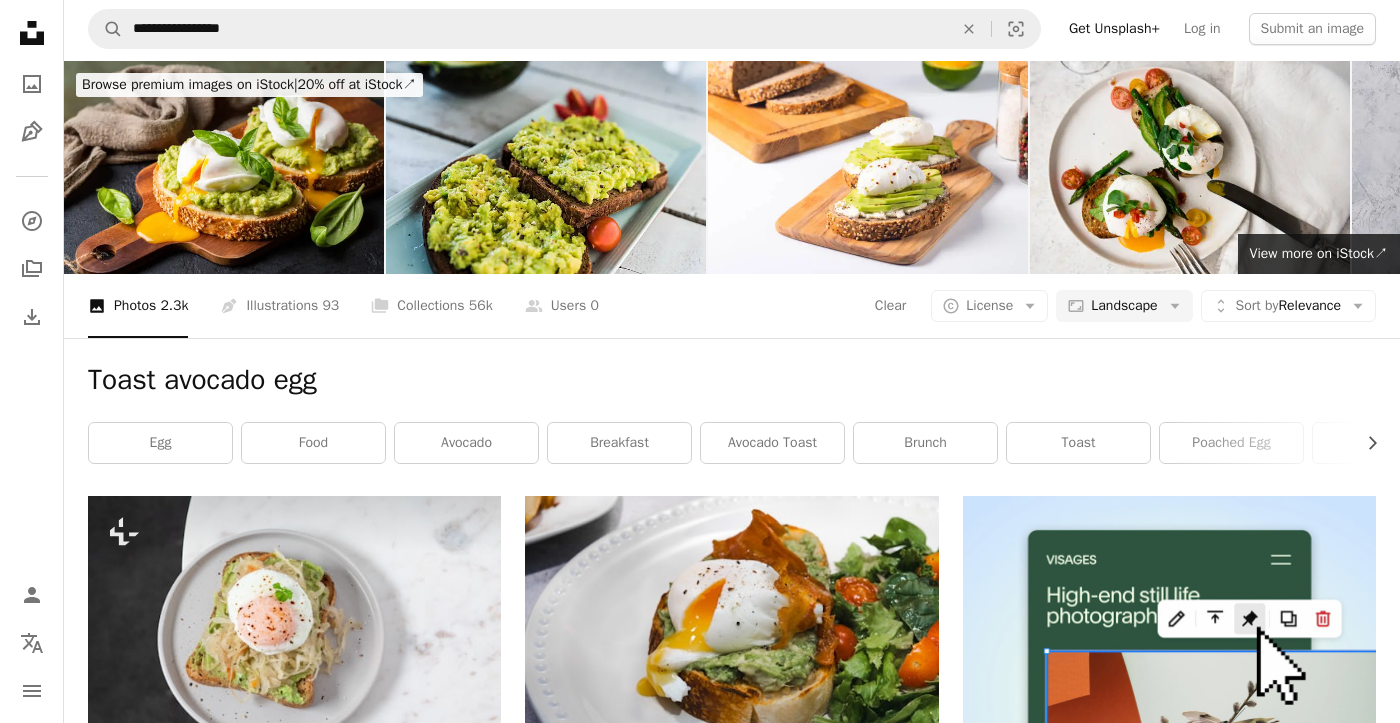 scroll, scrollTop: 0, scrollLeft: 0, axis: both 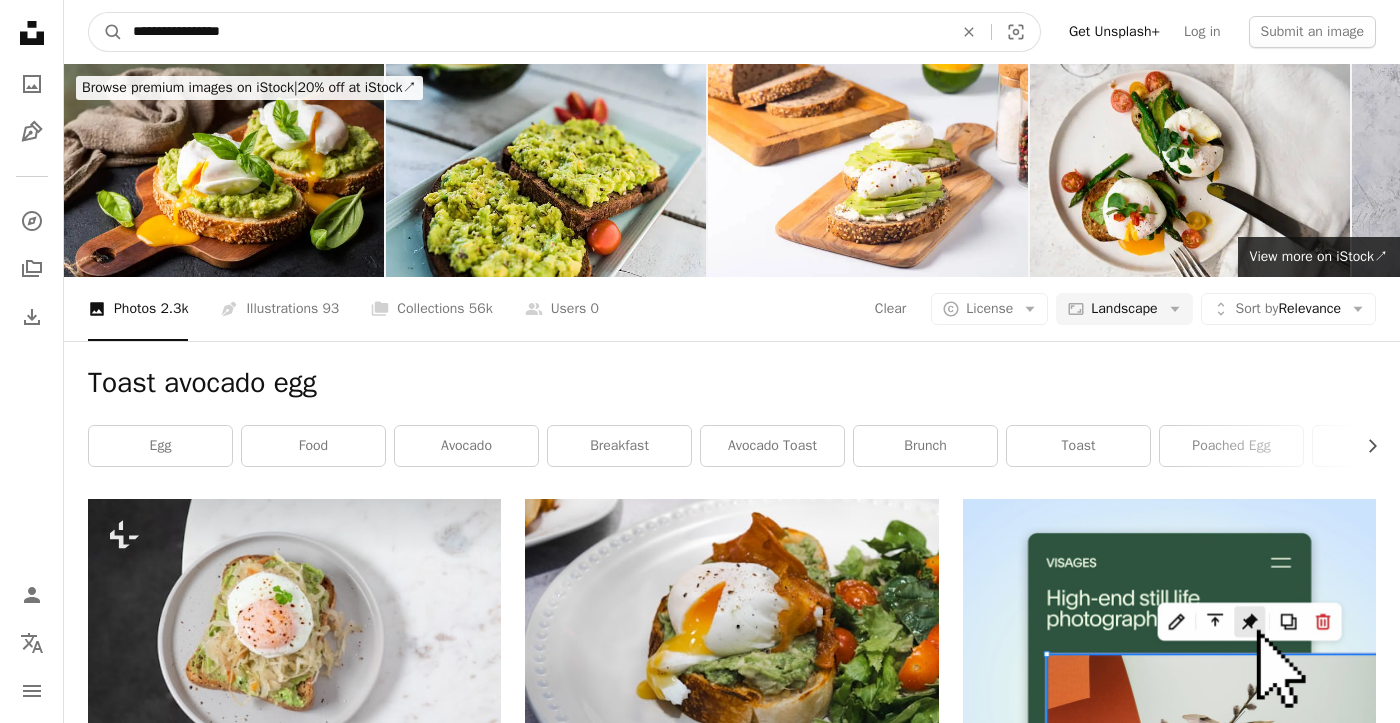 click on "**********" at bounding box center (535, 32) 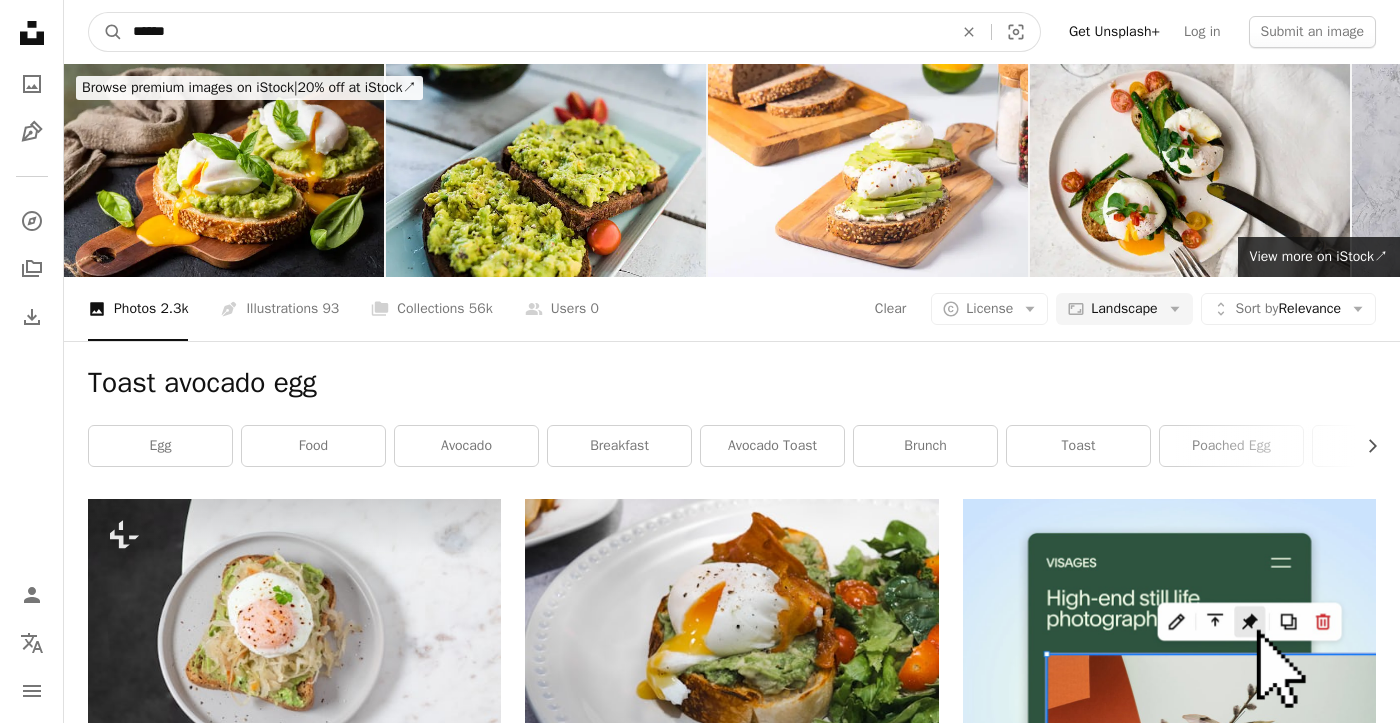 type on "******" 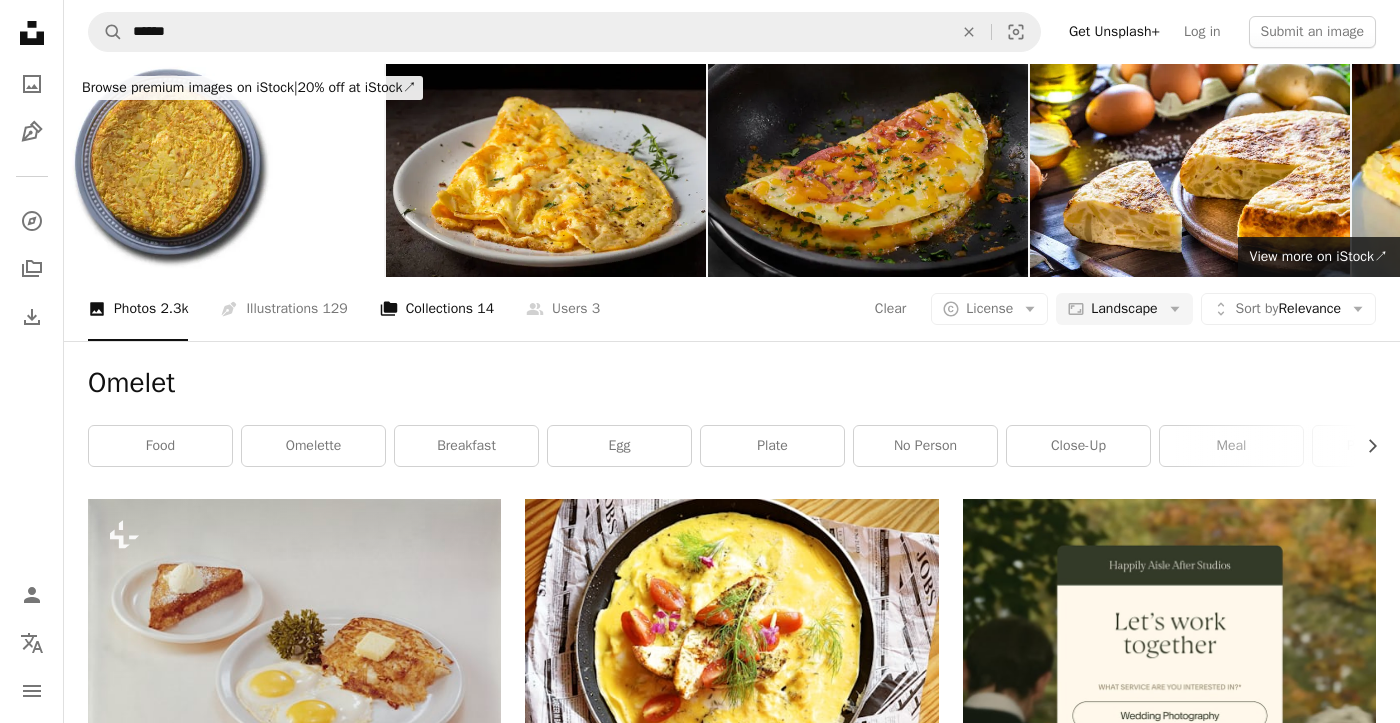 scroll, scrollTop: 146, scrollLeft: 0, axis: vertical 